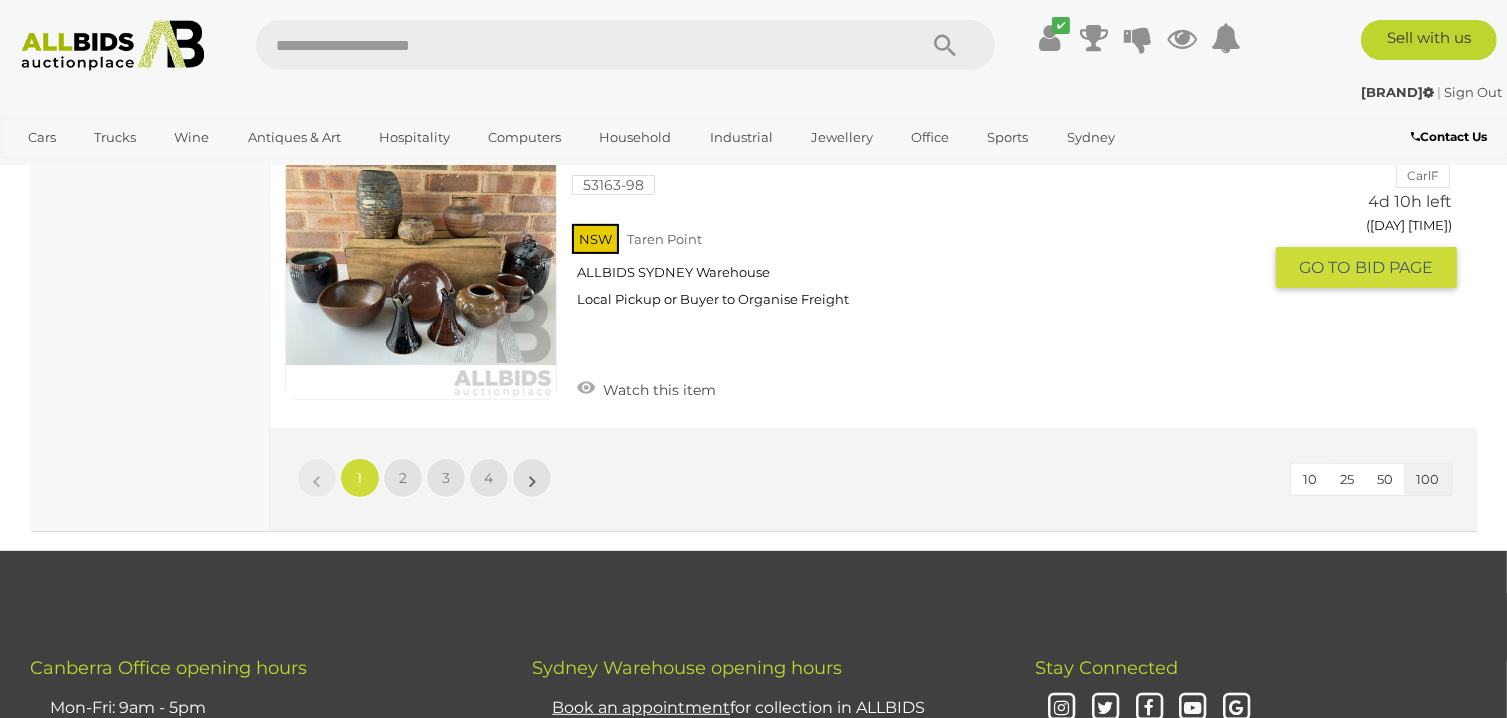 scroll, scrollTop: 30900, scrollLeft: 0, axis: vertical 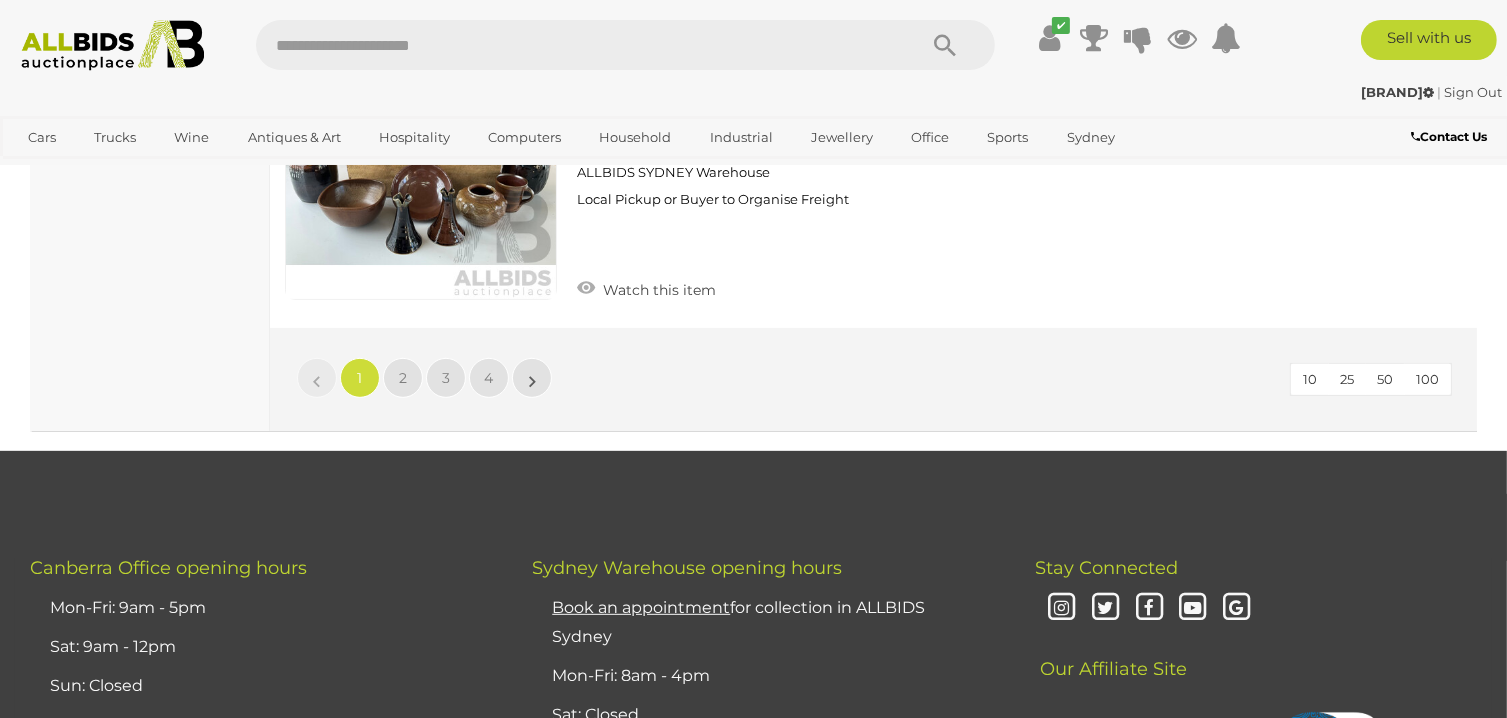 click on "100" at bounding box center [1427, 379] 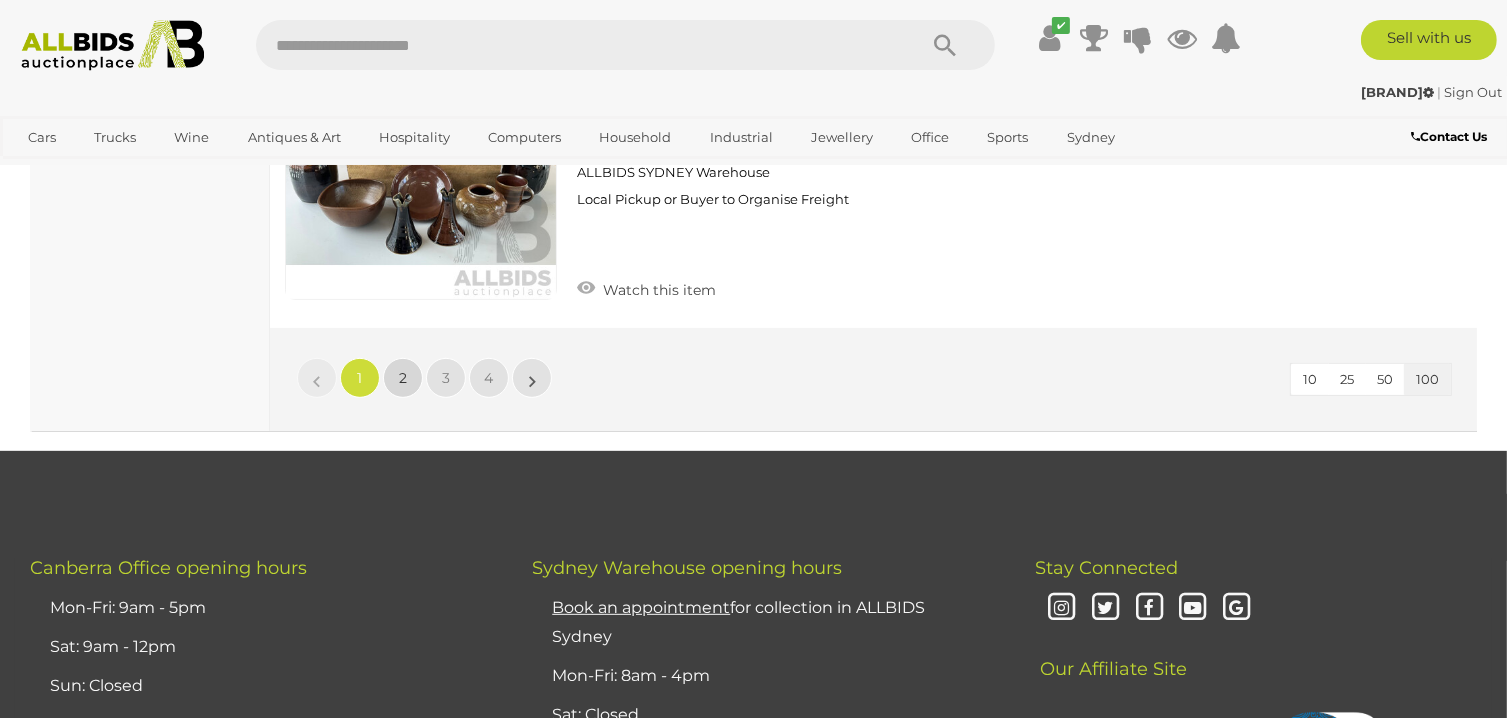 click on "2" at bounding box center [360, 378] 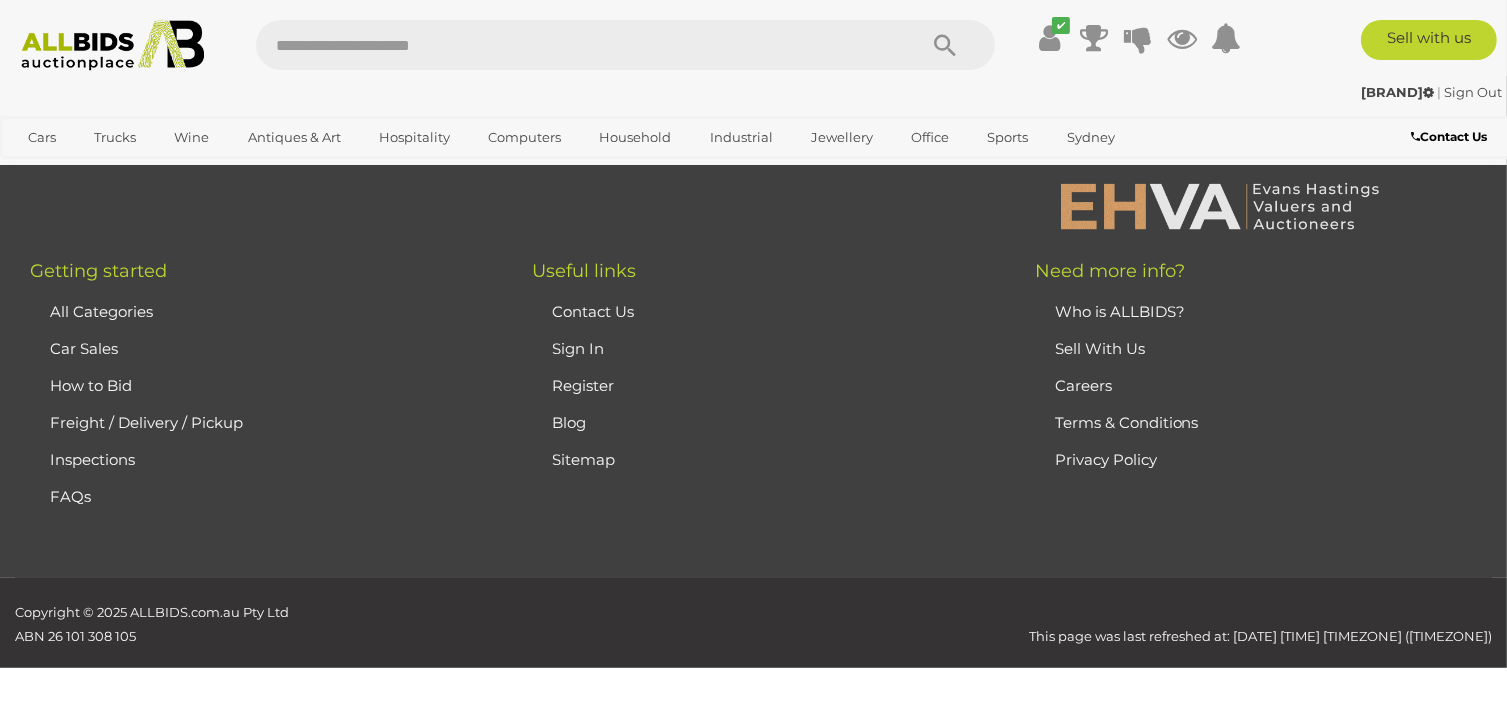 scroll, scrollTop: 97, scrollLeft: 0, axis: vertical 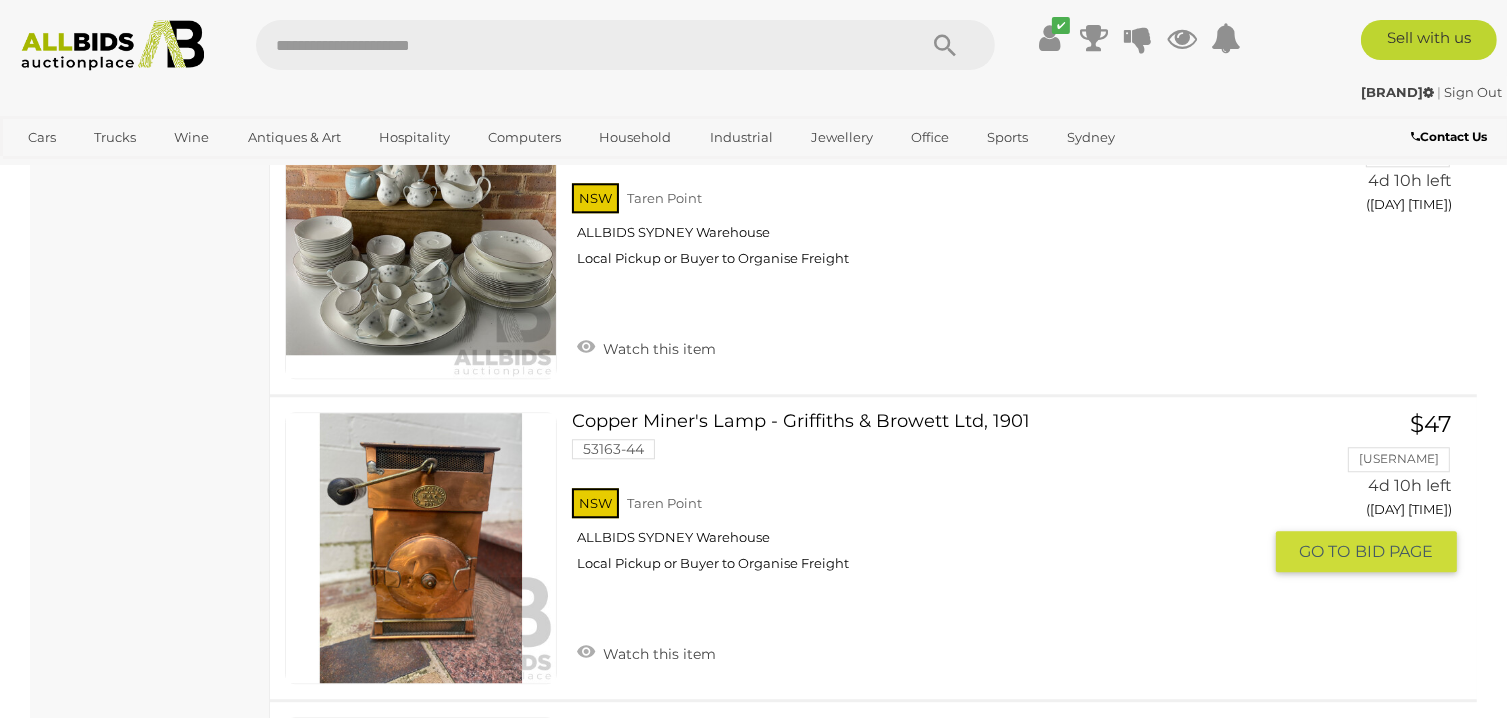 click at bounding box center [421, 548] 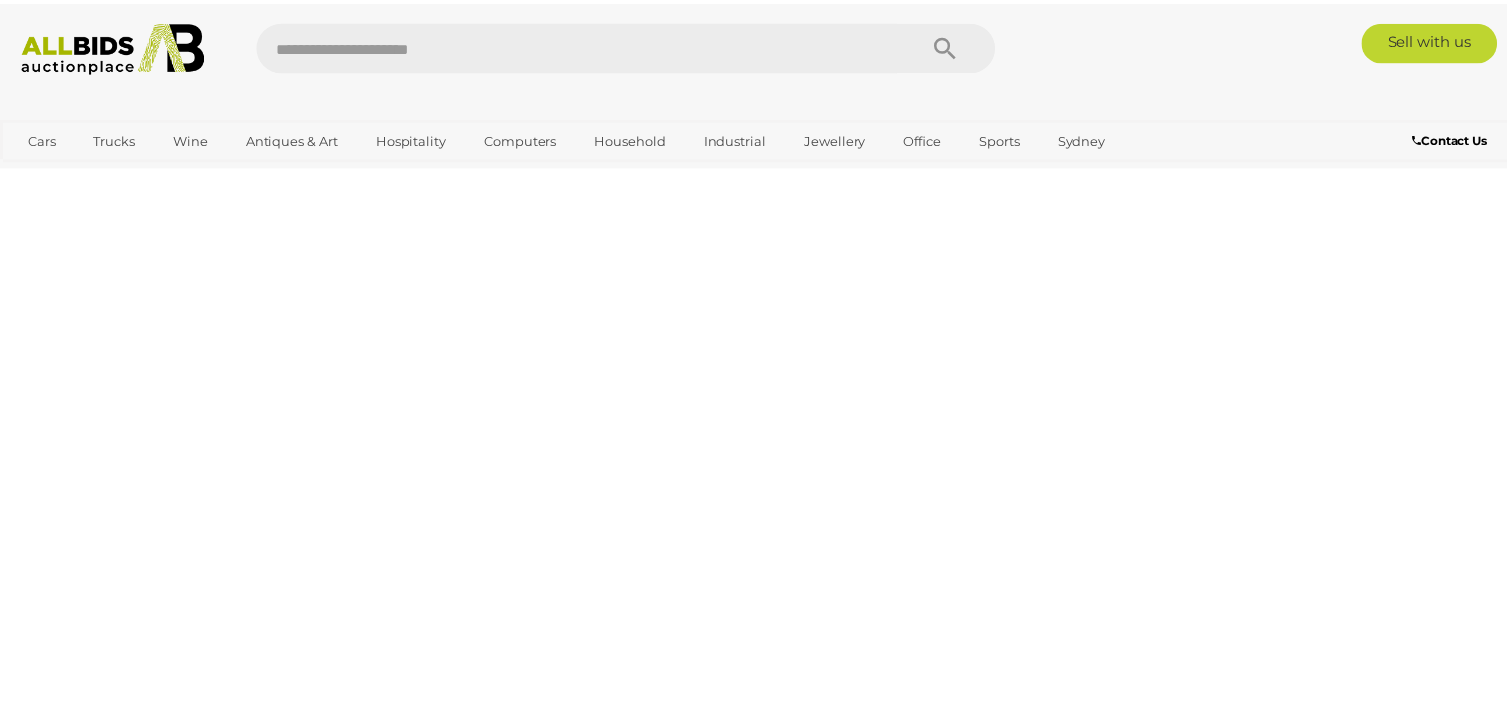 scroll, scrollTop: 0, scrollLeft: 0, axis: both 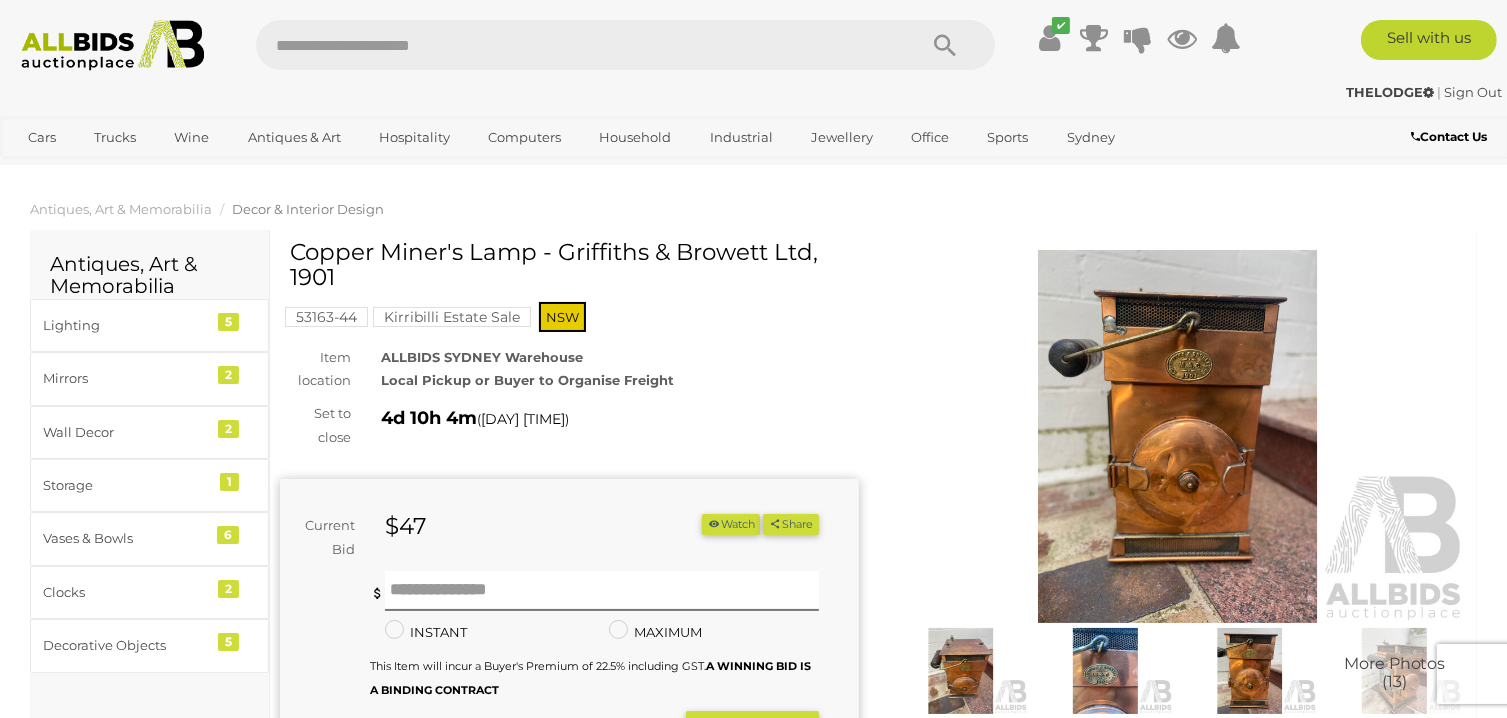 click at bounding box center (1178, 436) 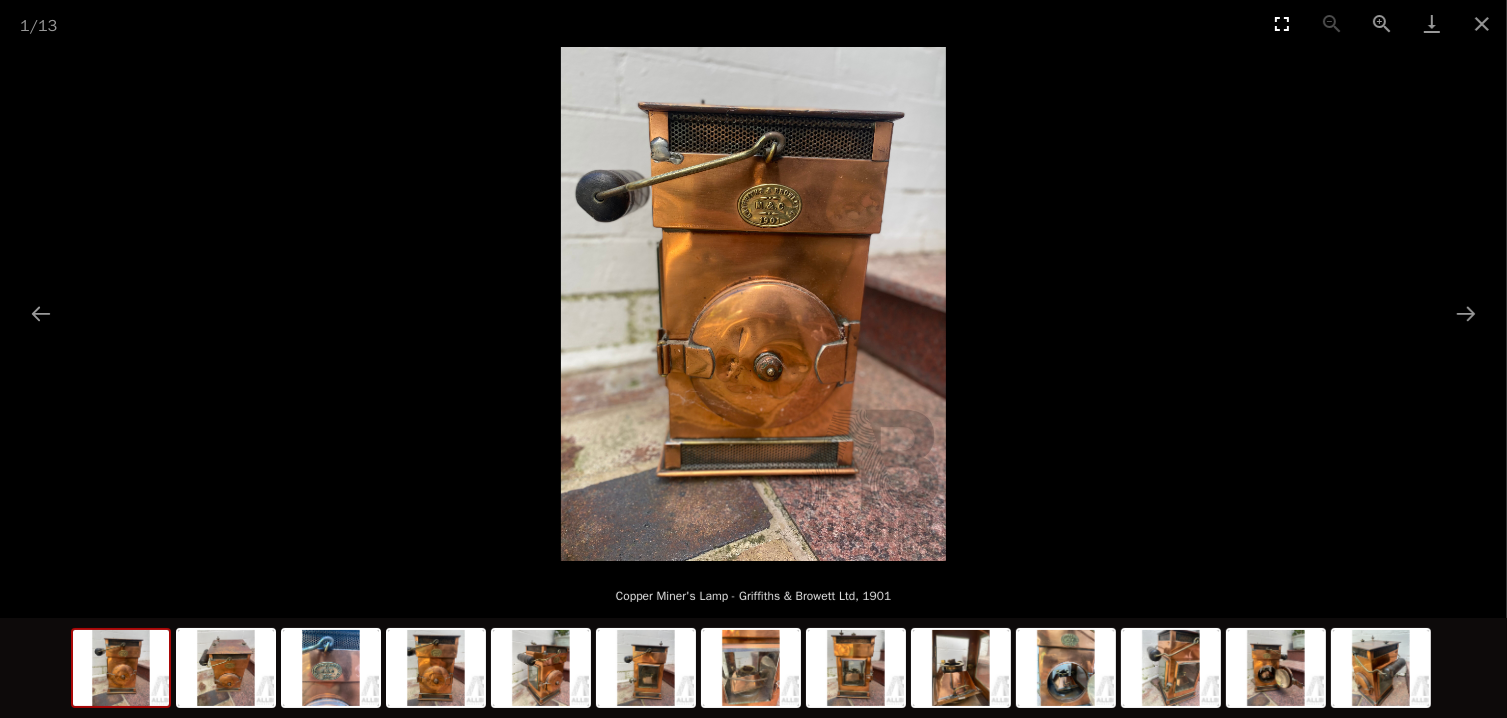 click at bounding box center [1282, 23] 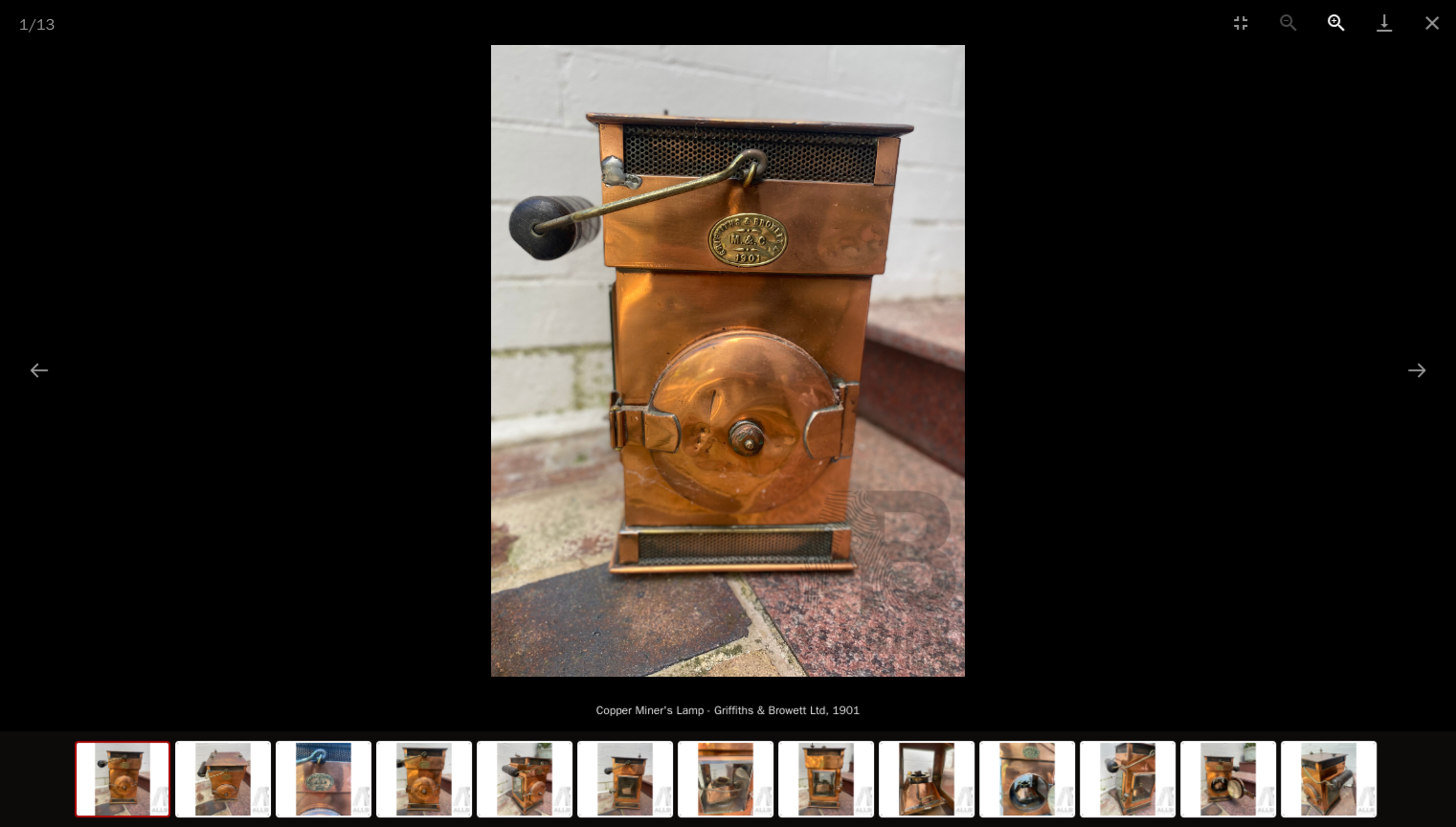 click at bounding box center [1336, 22] 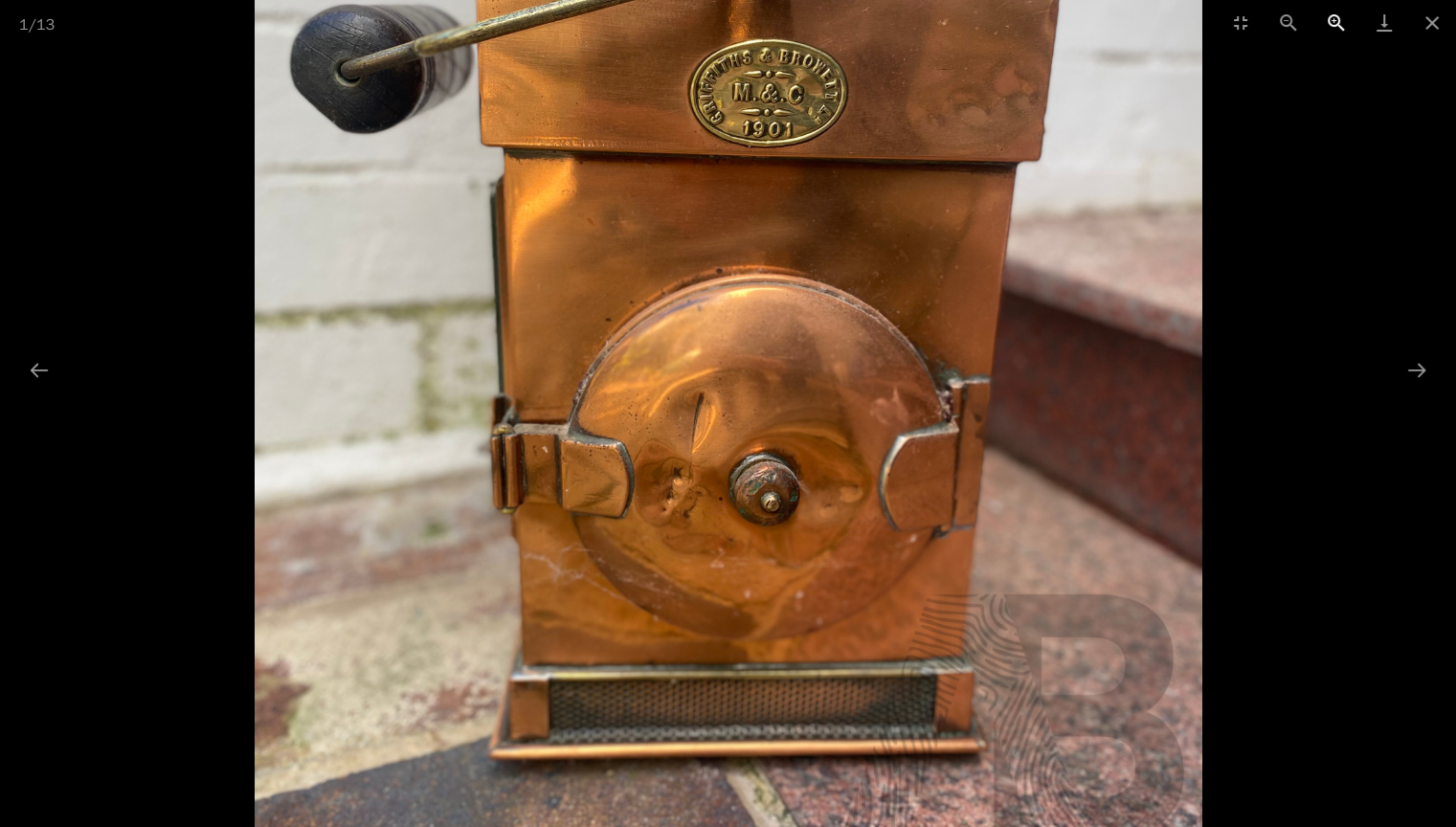 click at bounding box center (1336, 22) 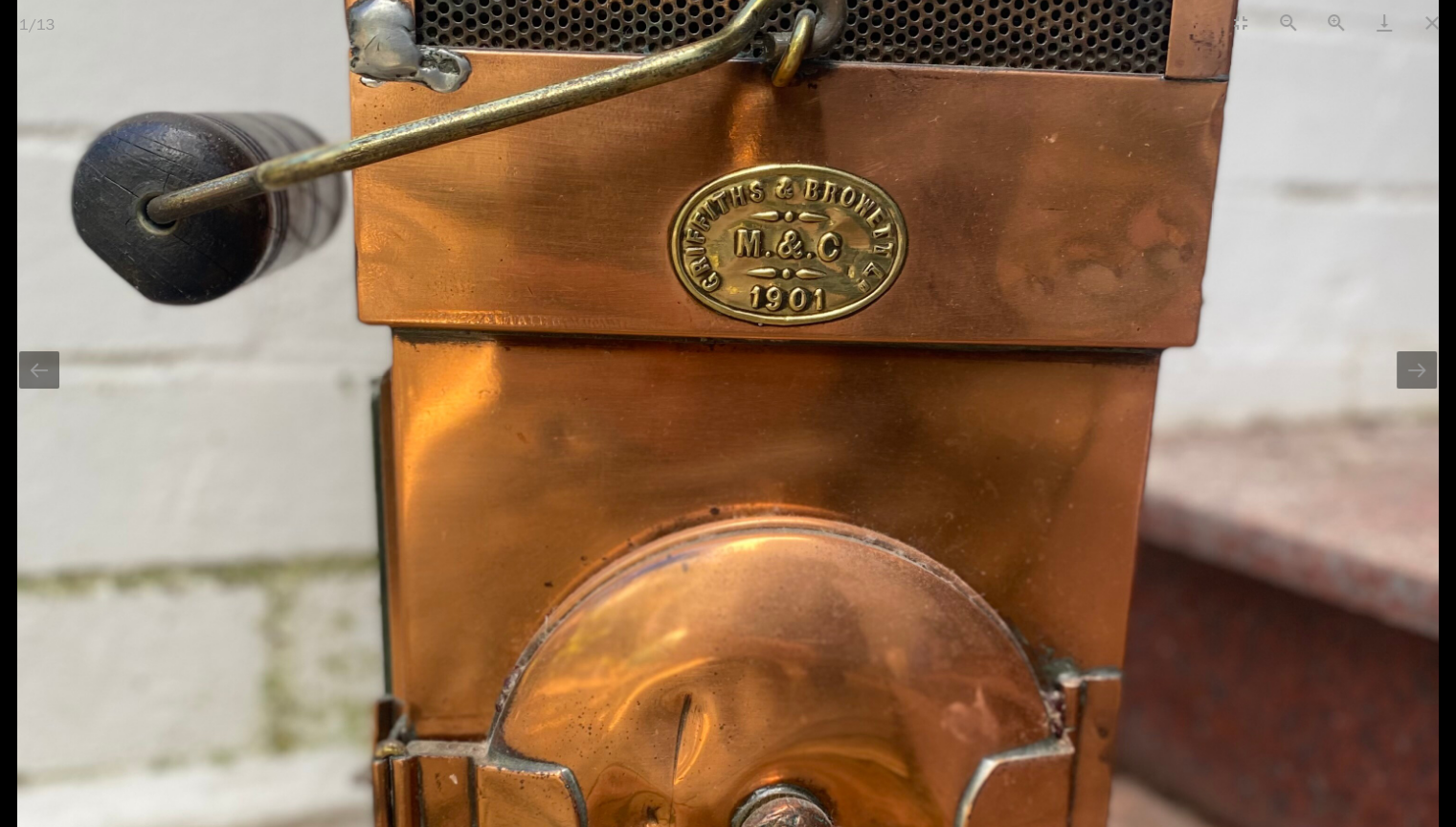 drag, startPoint x: 1091, startPoint y: 211, endPoint x: 1015, endPoint y: 509, distance: 307.53862 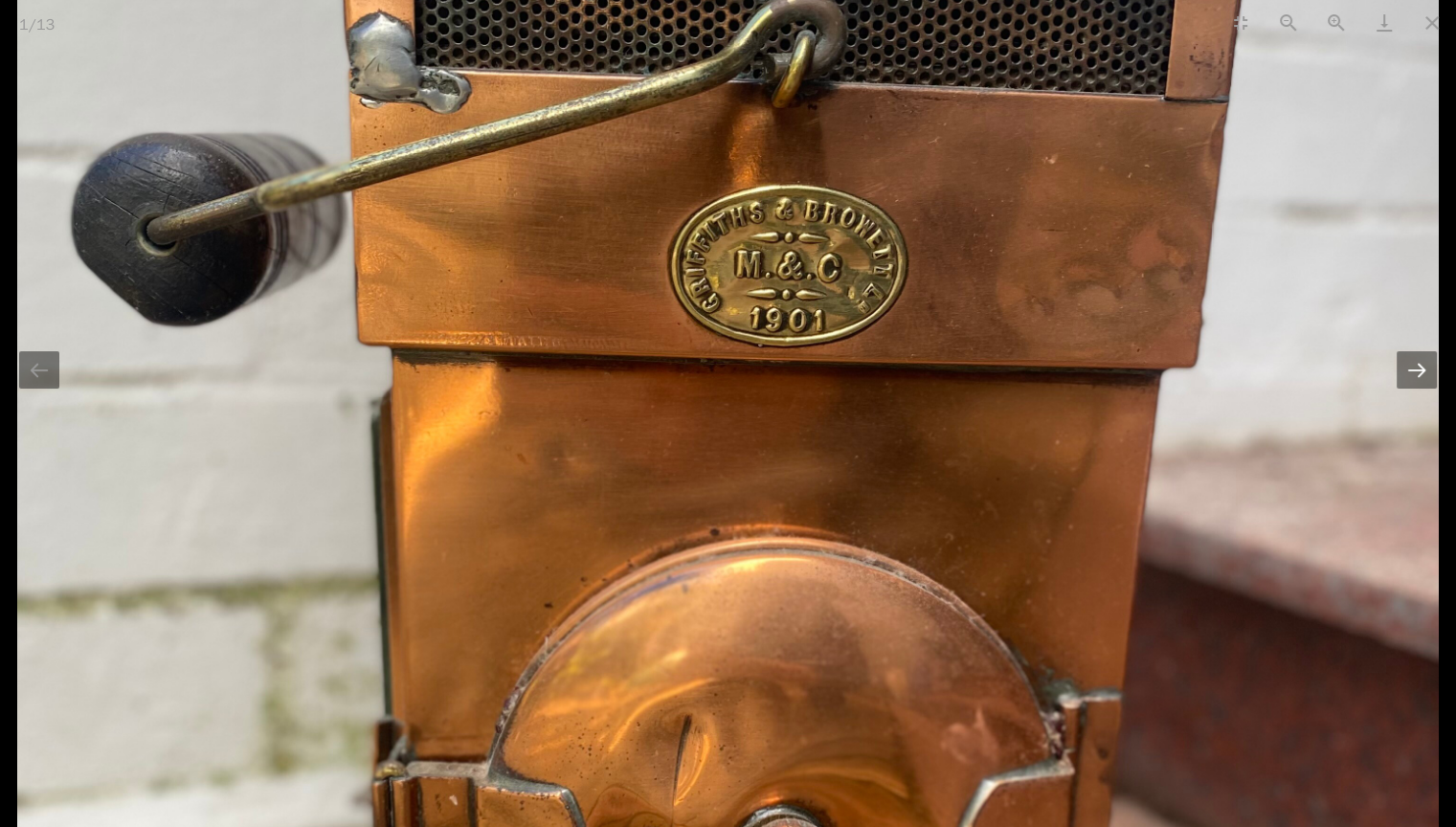click at bounding box center [1417, 369] 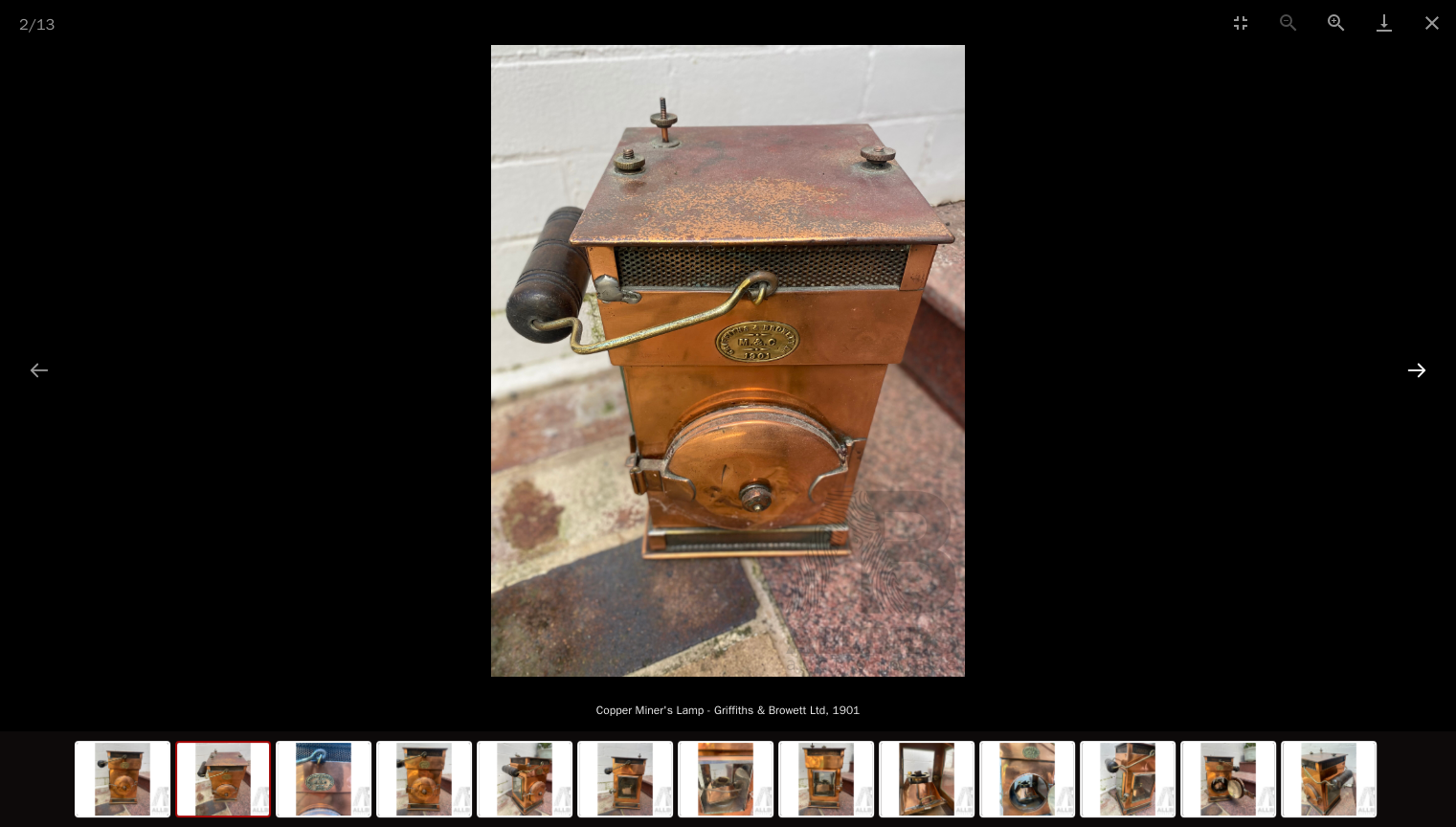 click at bounding box center (1417, 369) 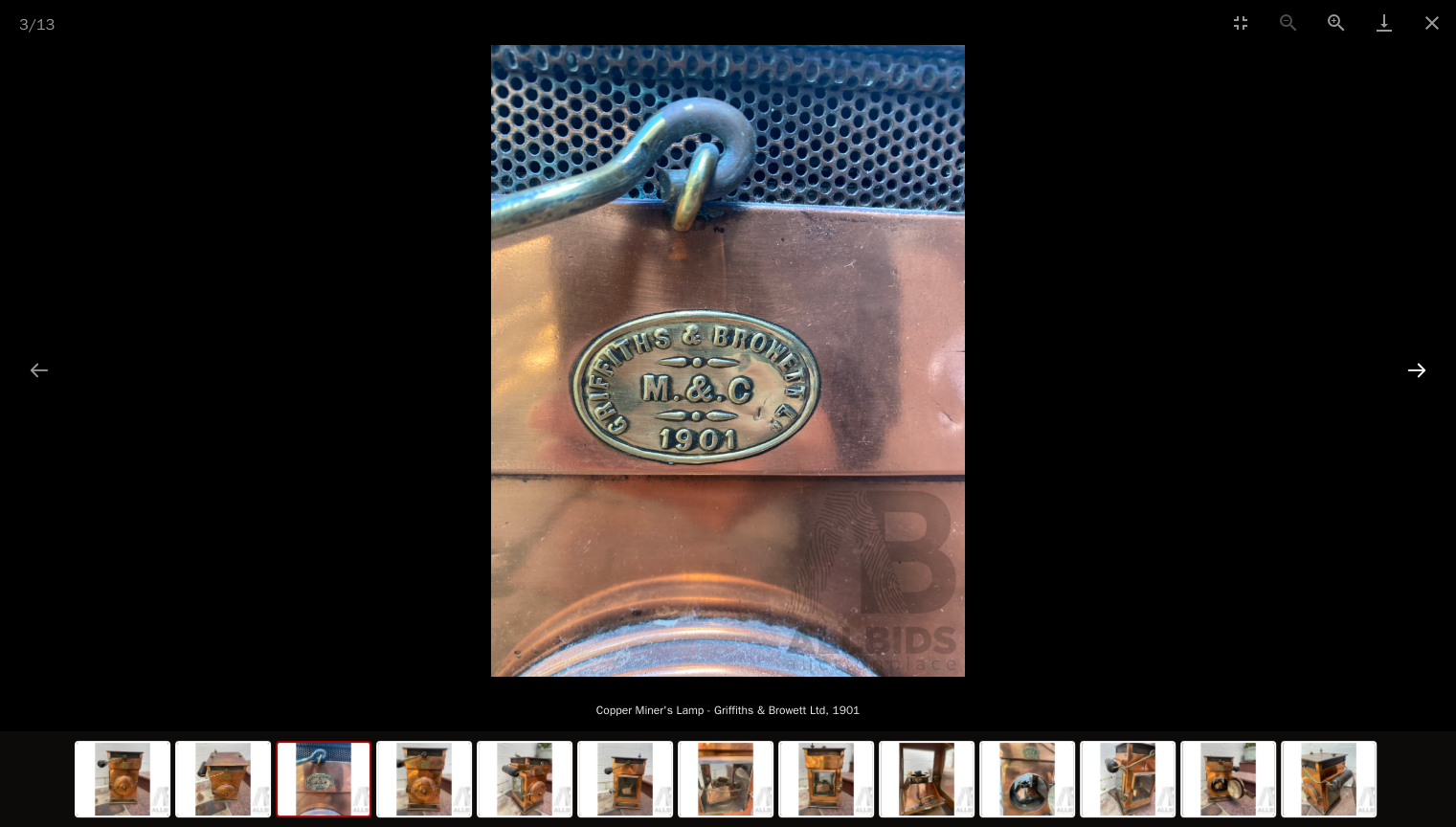 click at bounding box center (1417, 369) 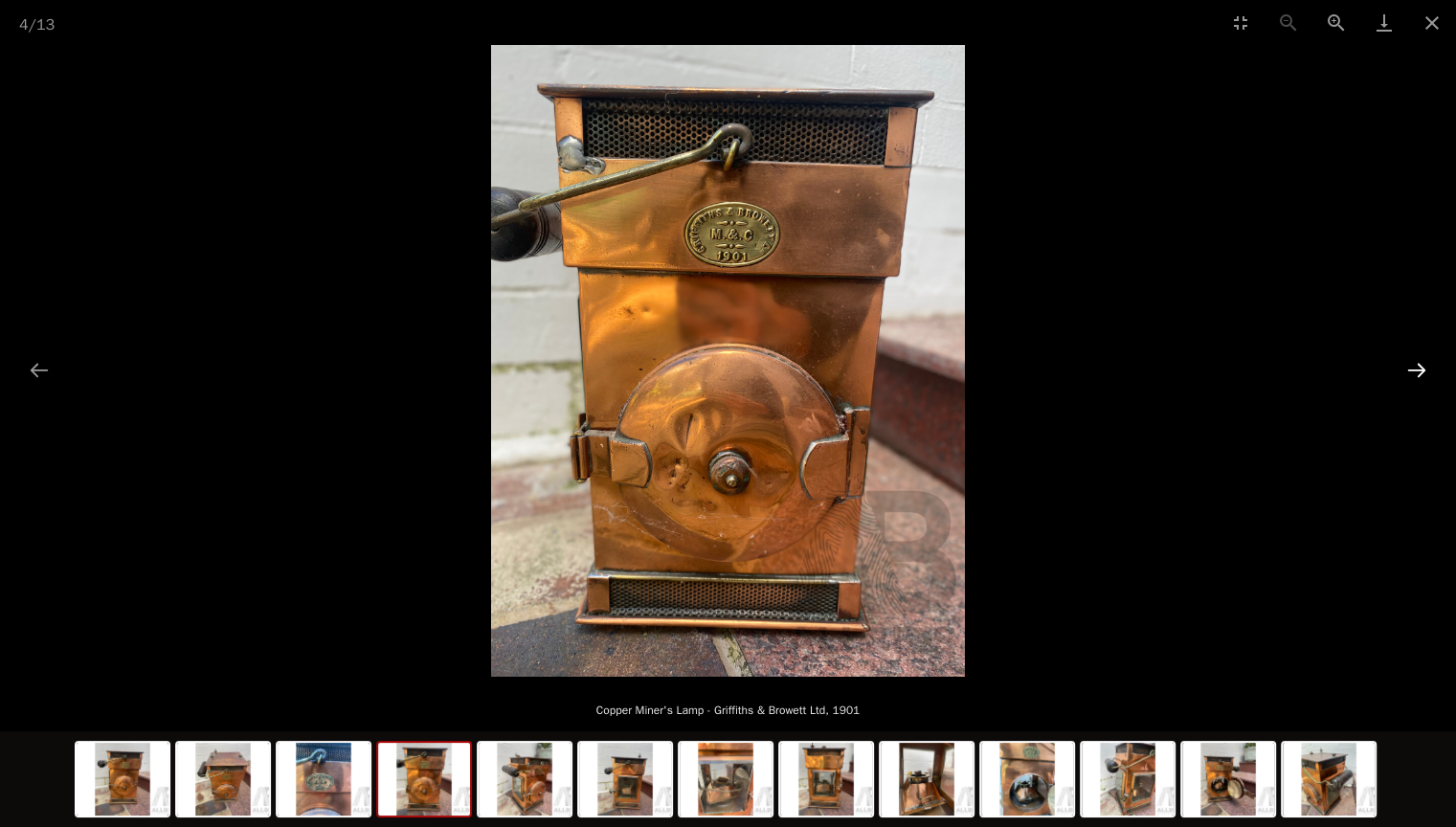 click at bounding box center (1417, 369) 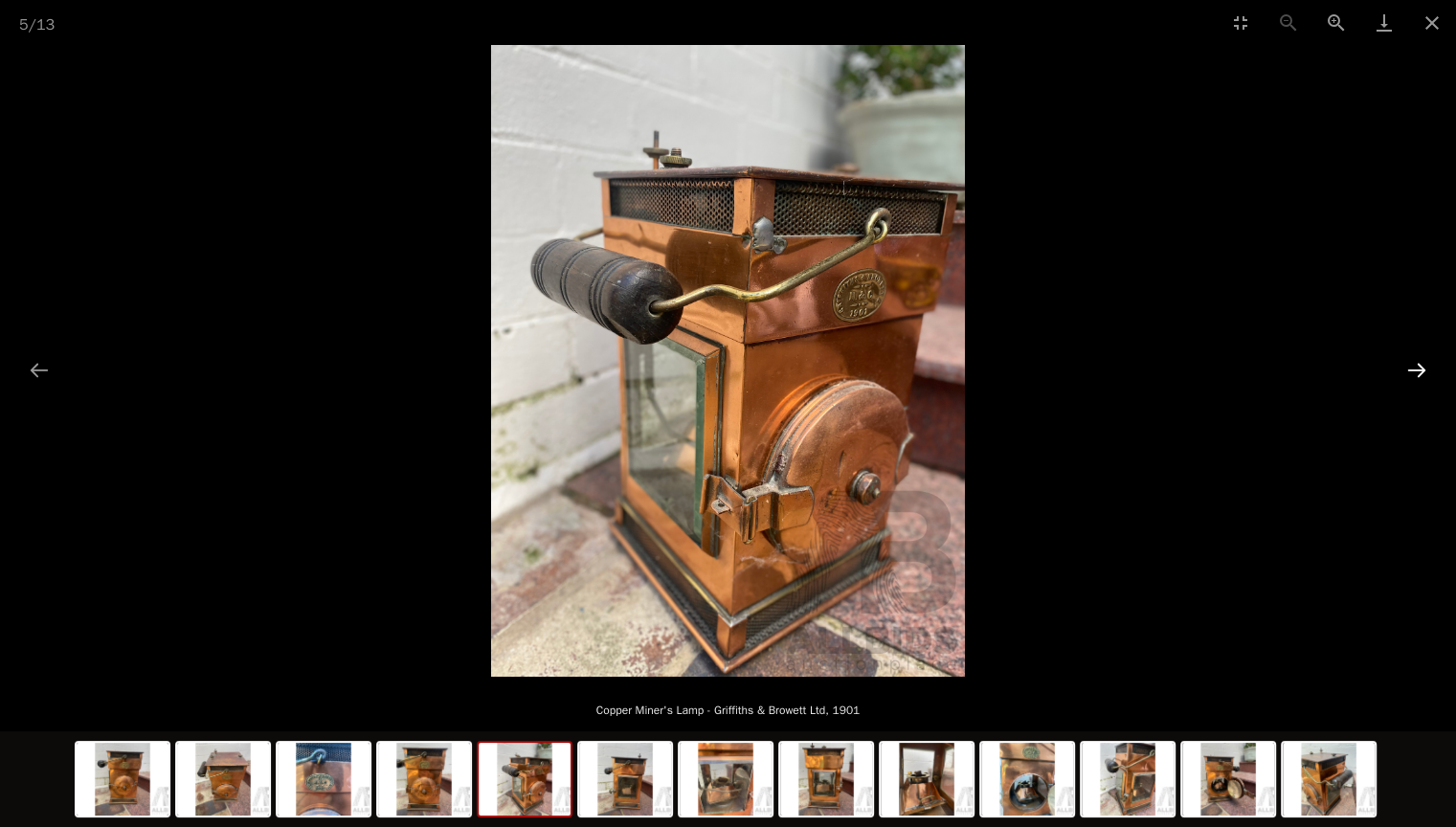 click at bounding box center [1417, 369] 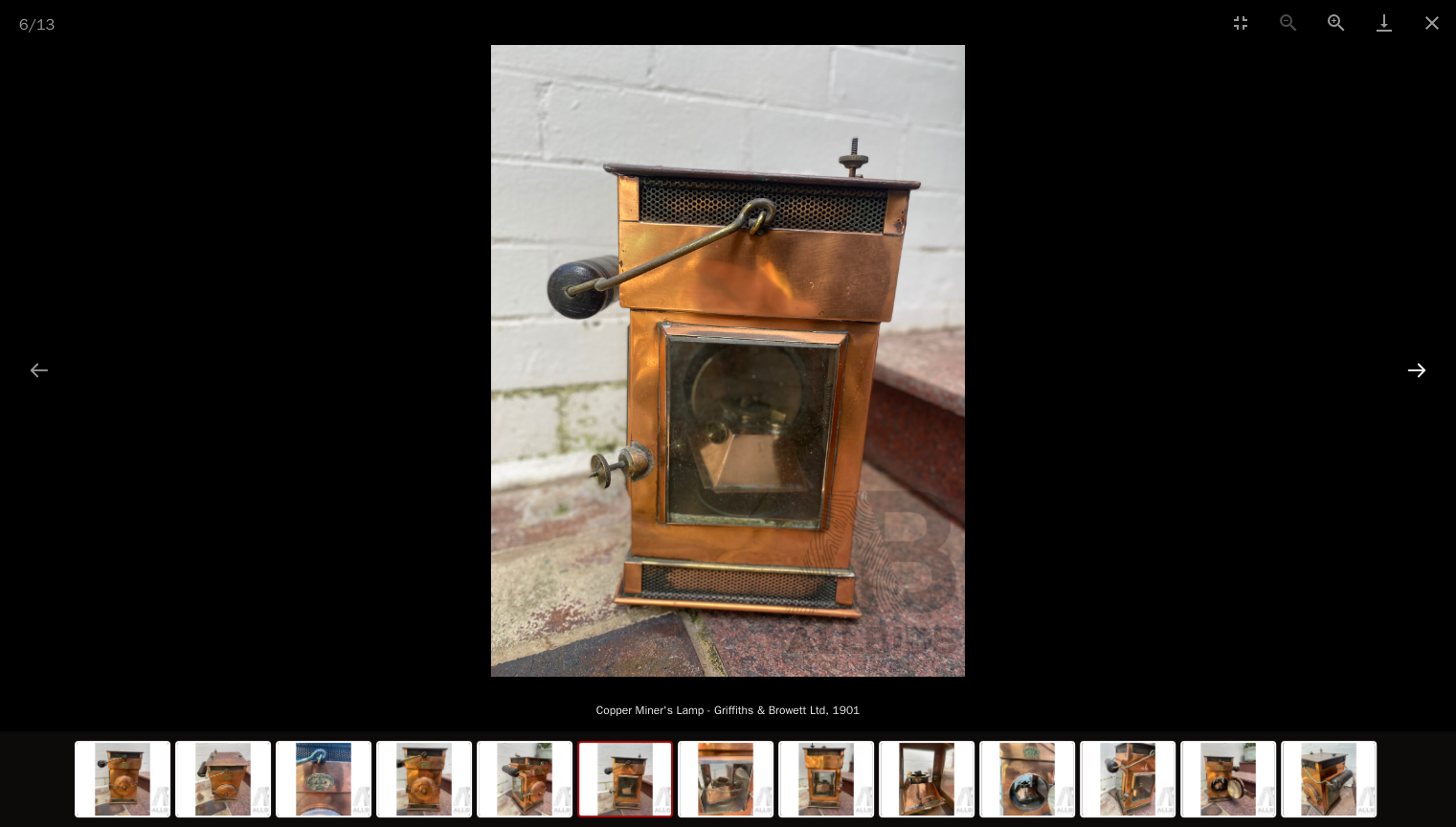 click at bounding box center (1417, 369) 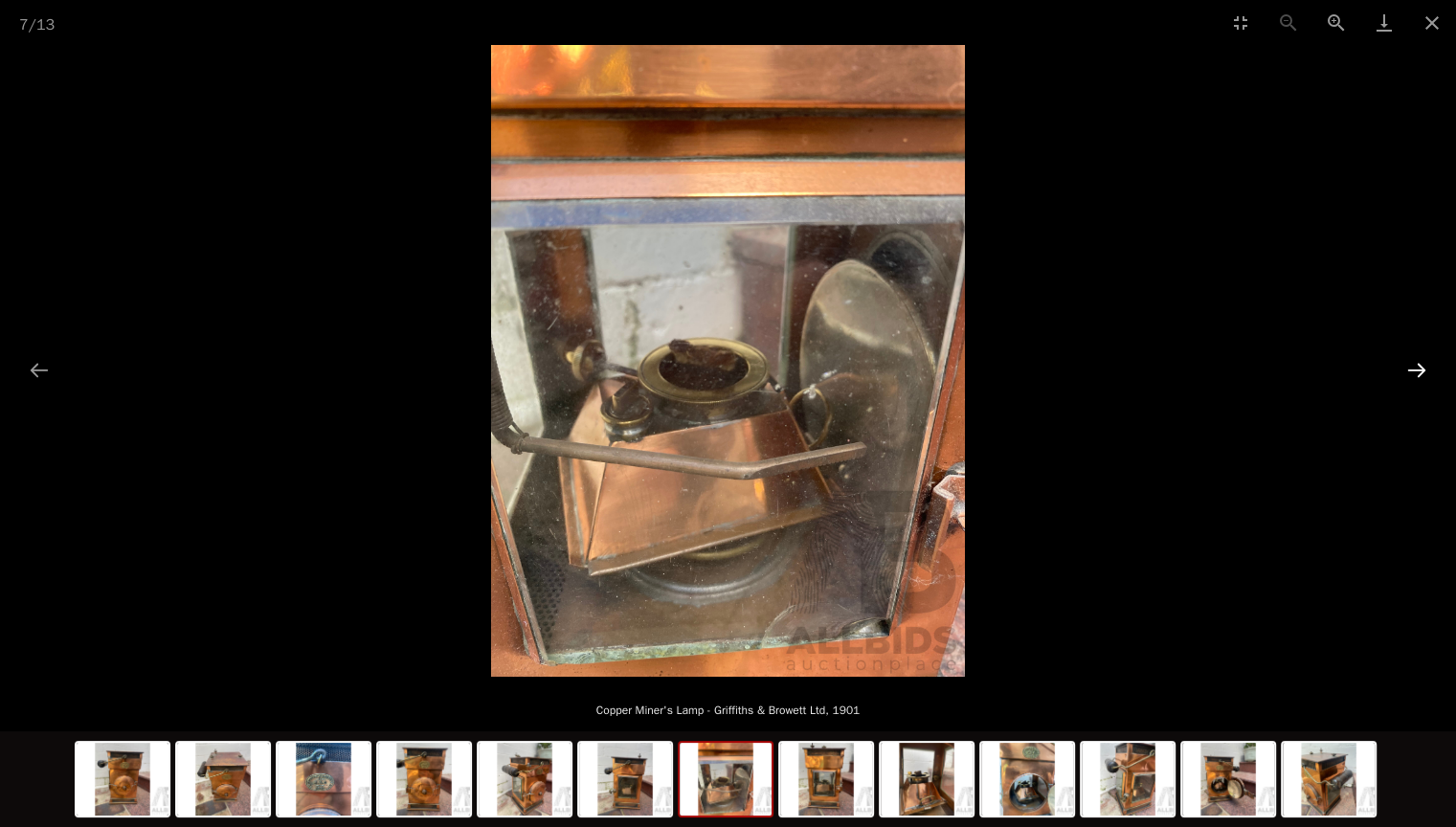 click at bounding box center [1417, 369] 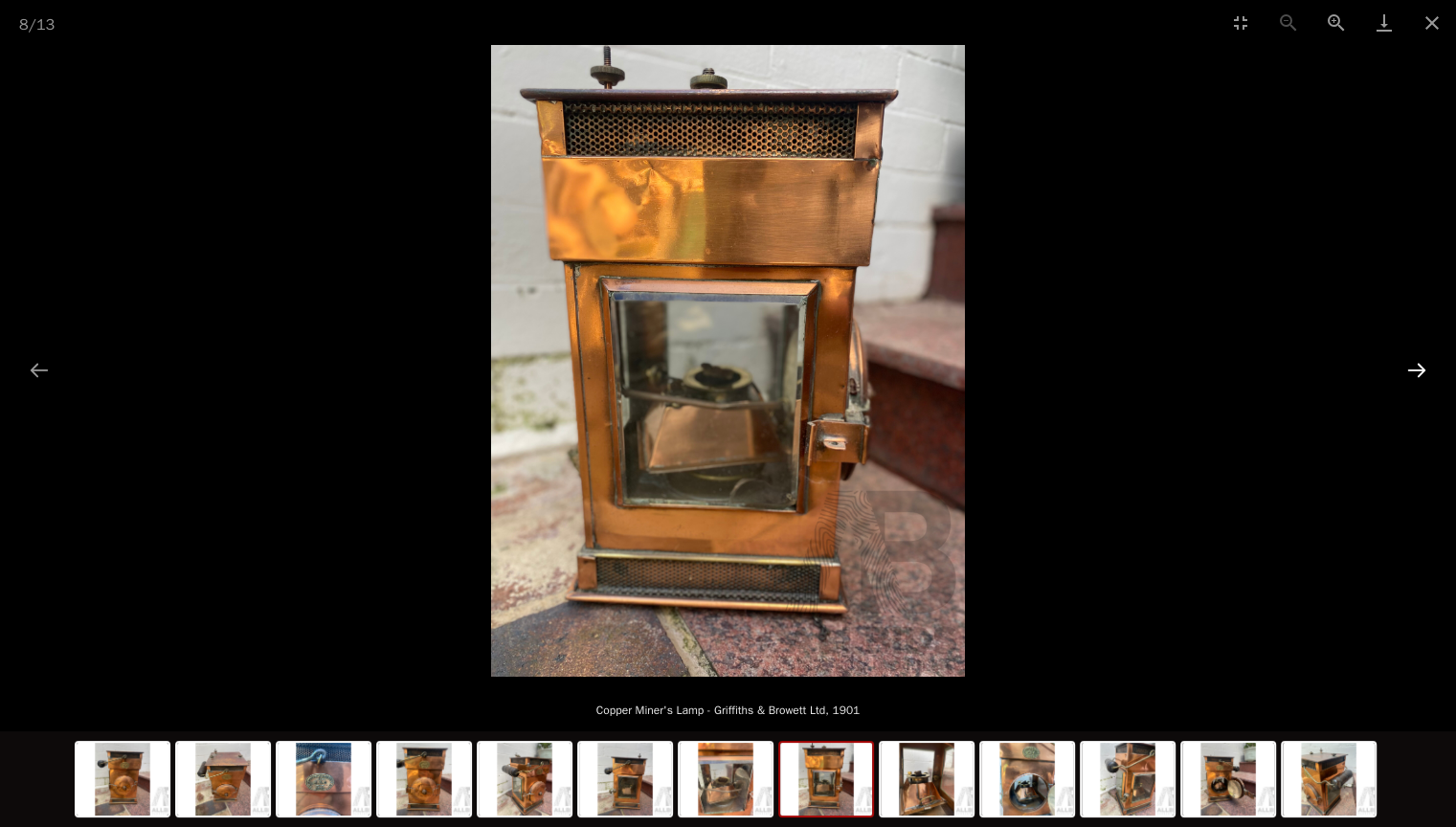 click at bounding box center (1417, 369) 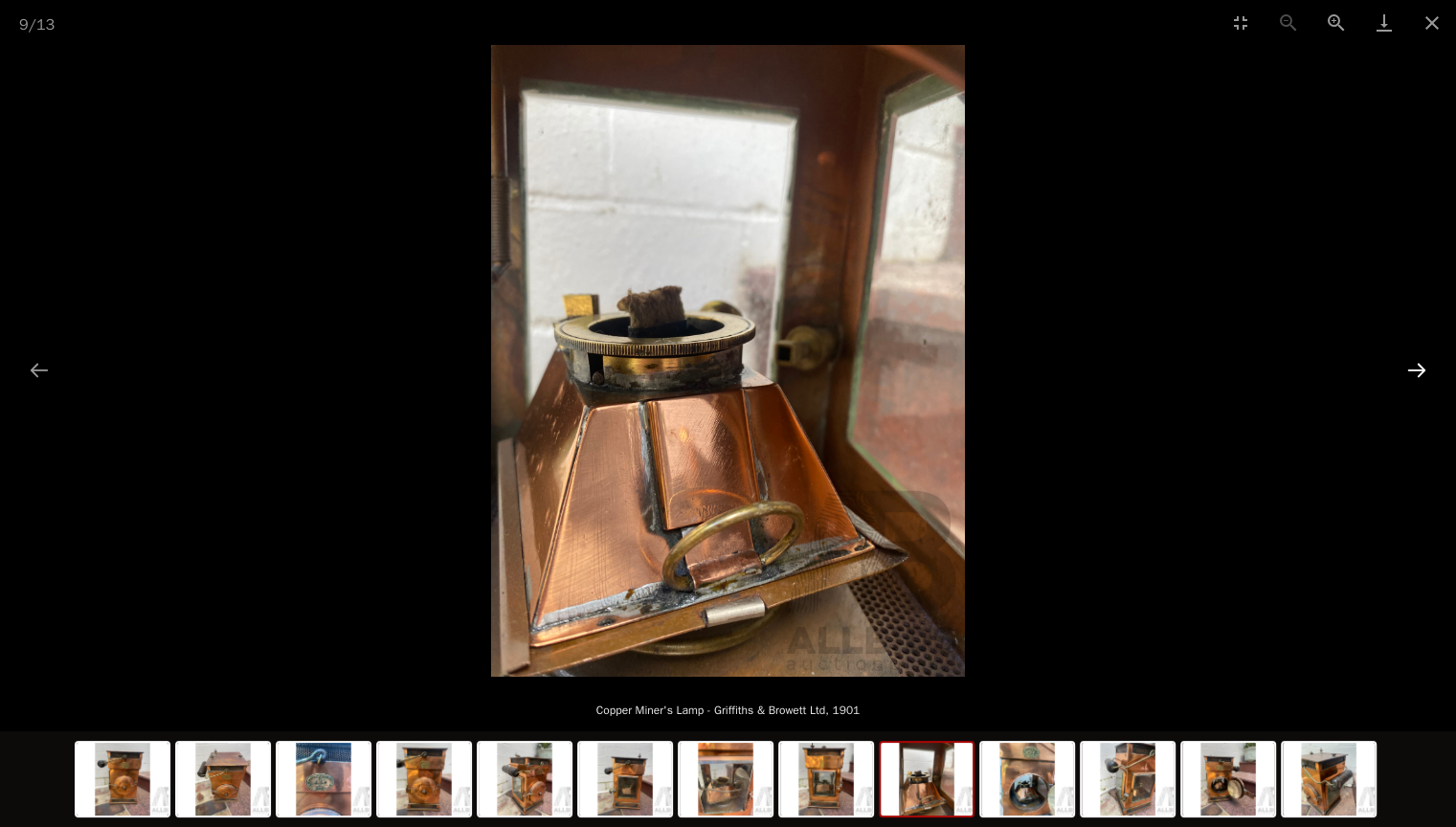 click at bounding box center [1417, 369] 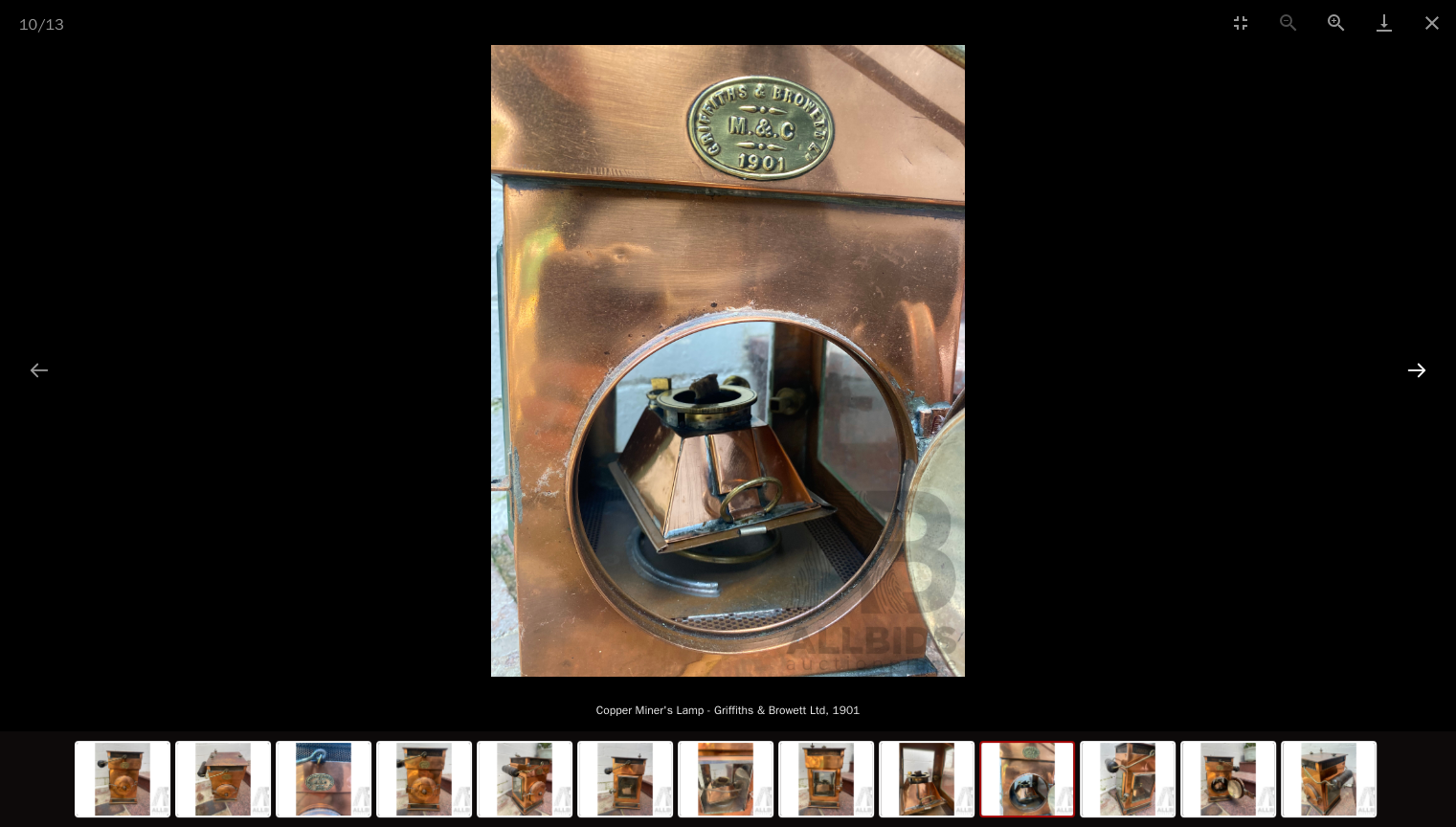 click at bounding box center [1417, 369] 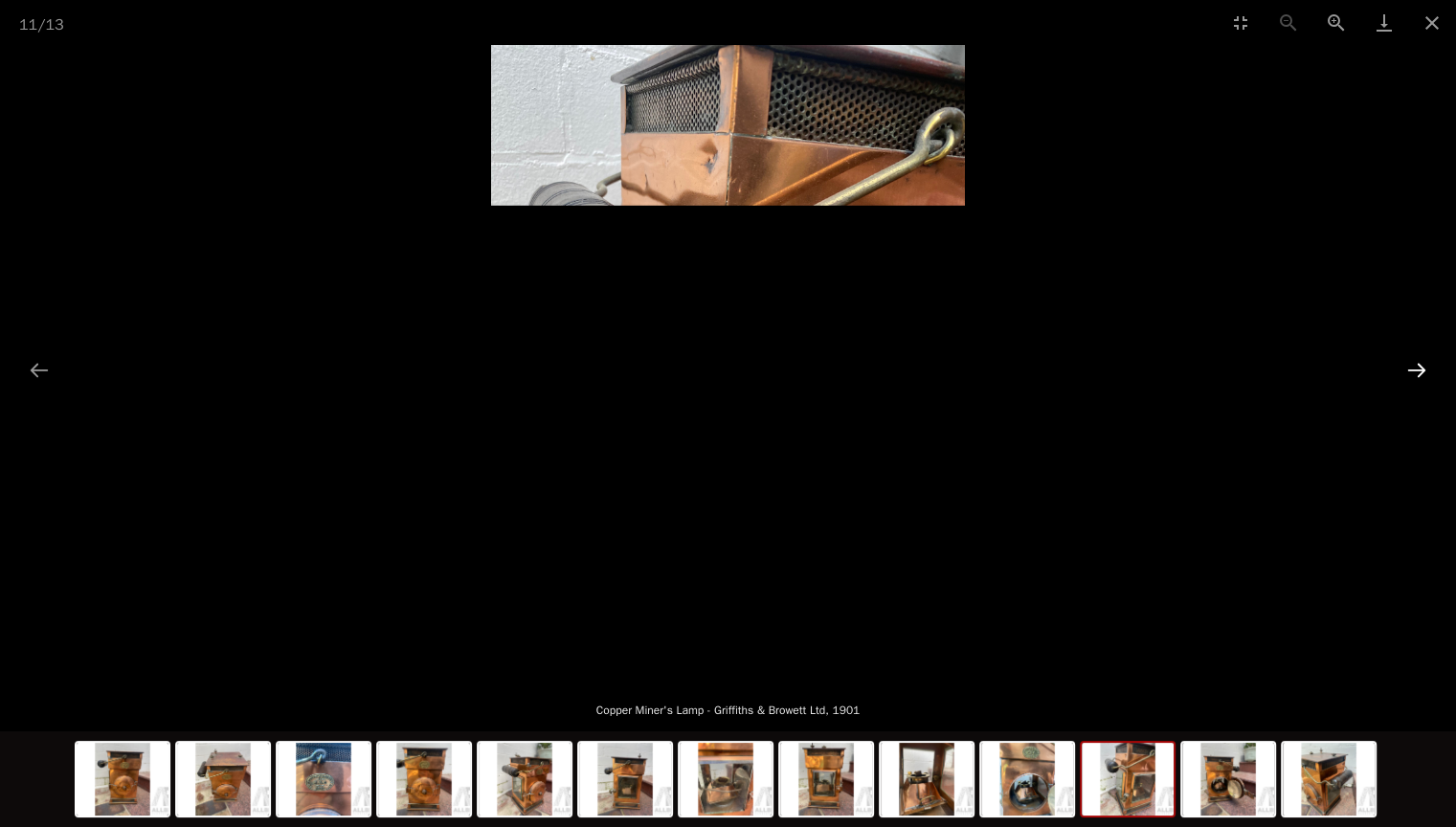 click at bounding box center [1417, 369] 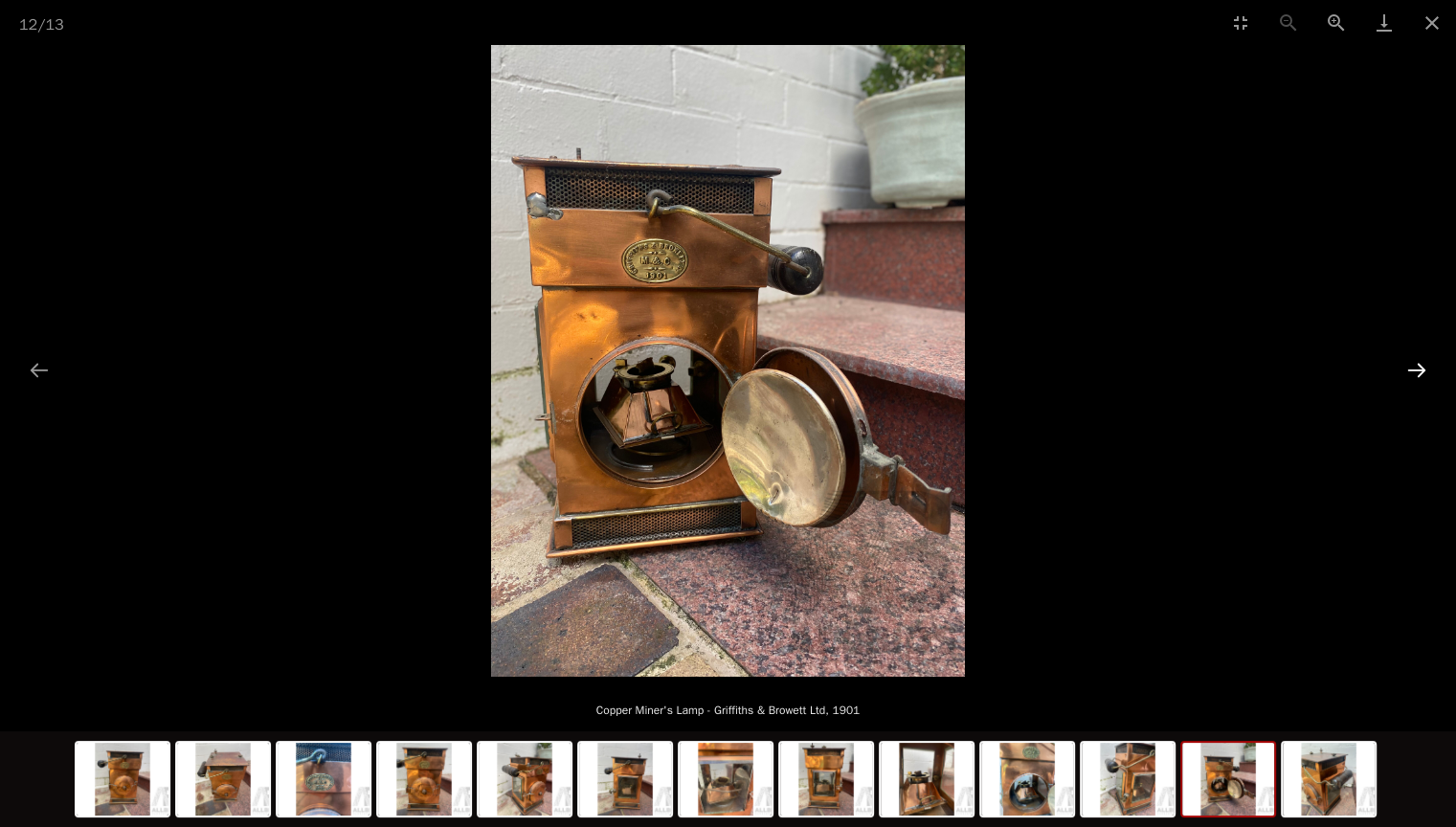click at bounding box center [1417, 369] 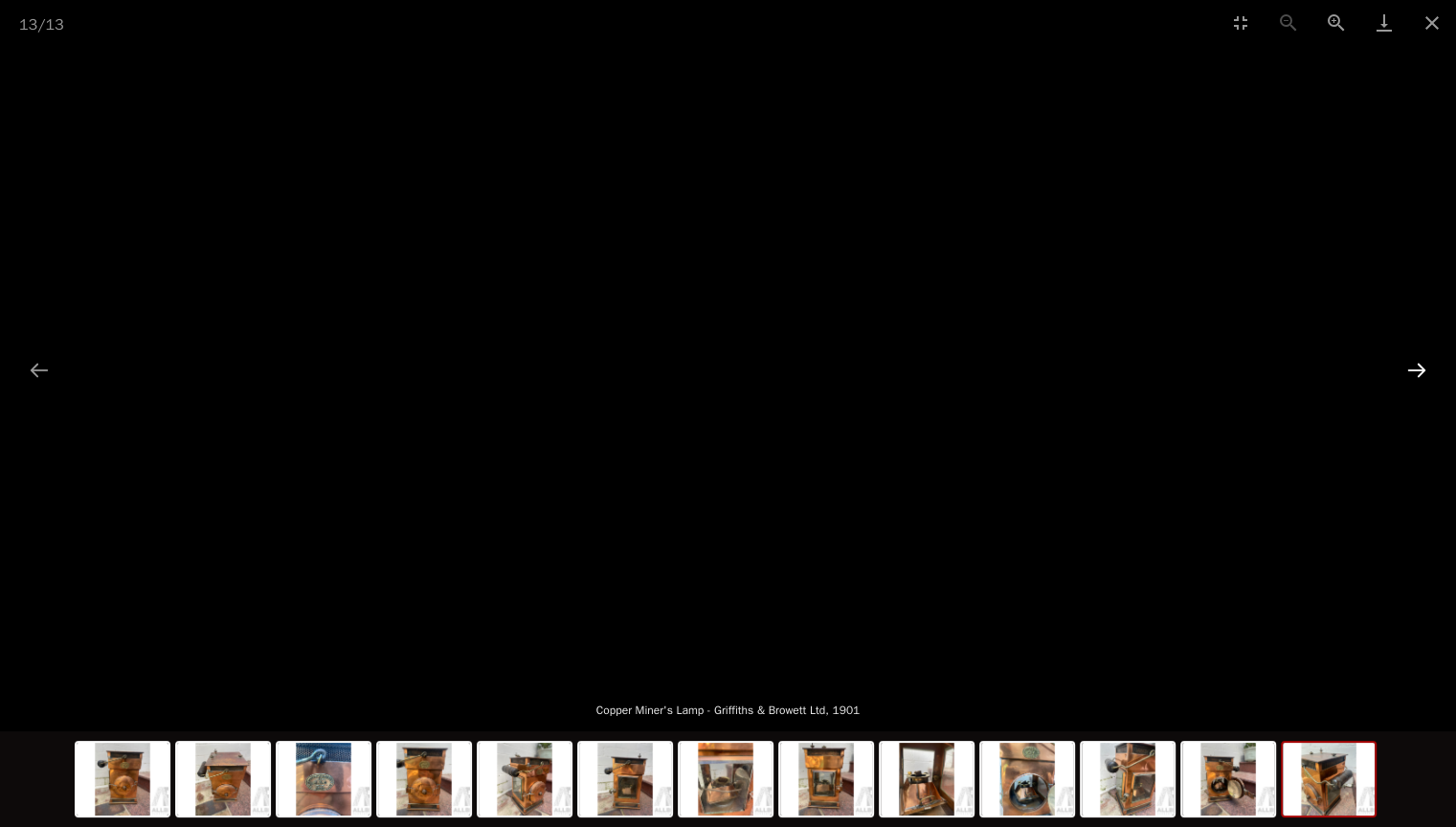 click at bounding box center [1417, 369] 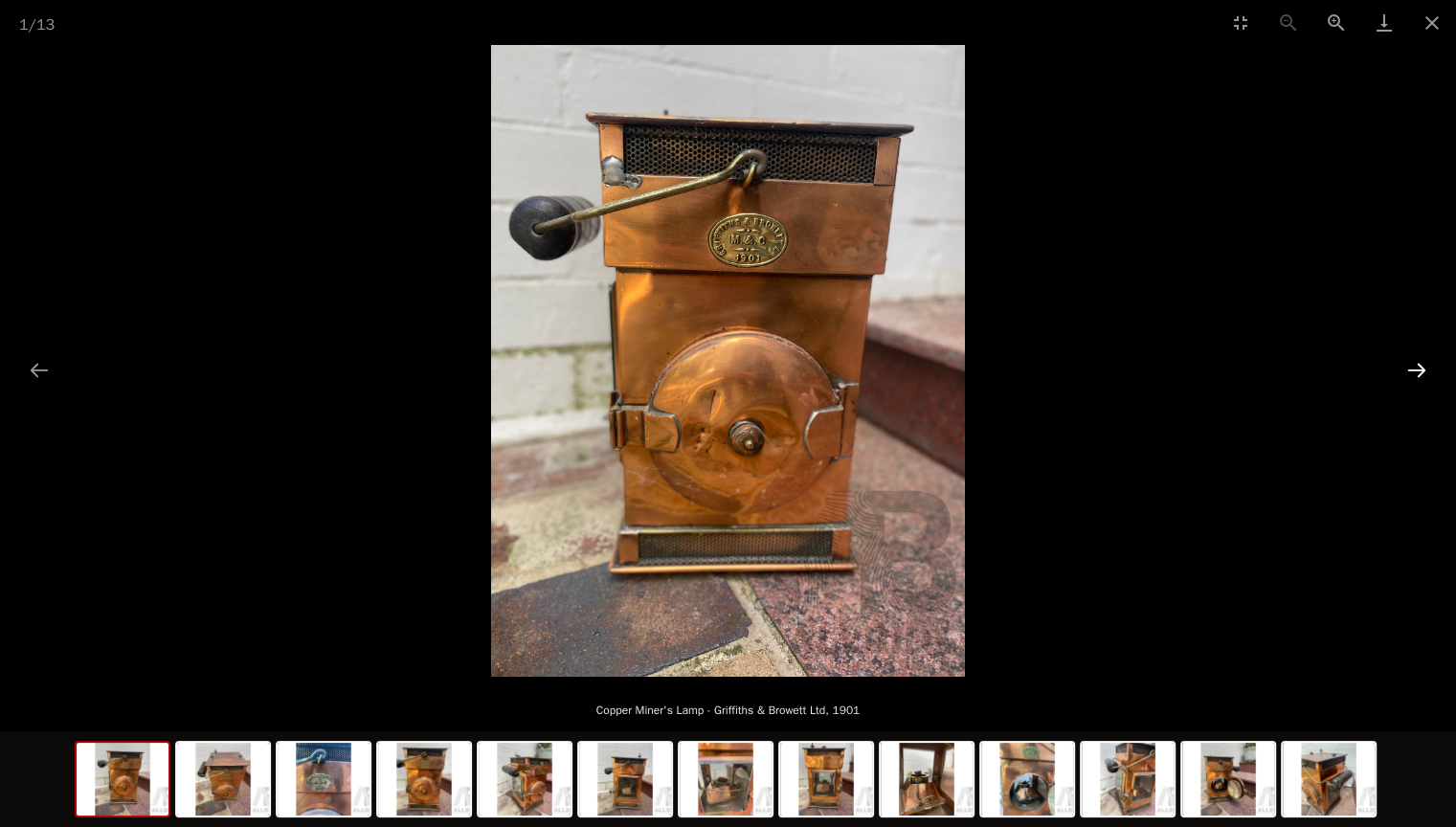 click at bounding box center (1417, 369) 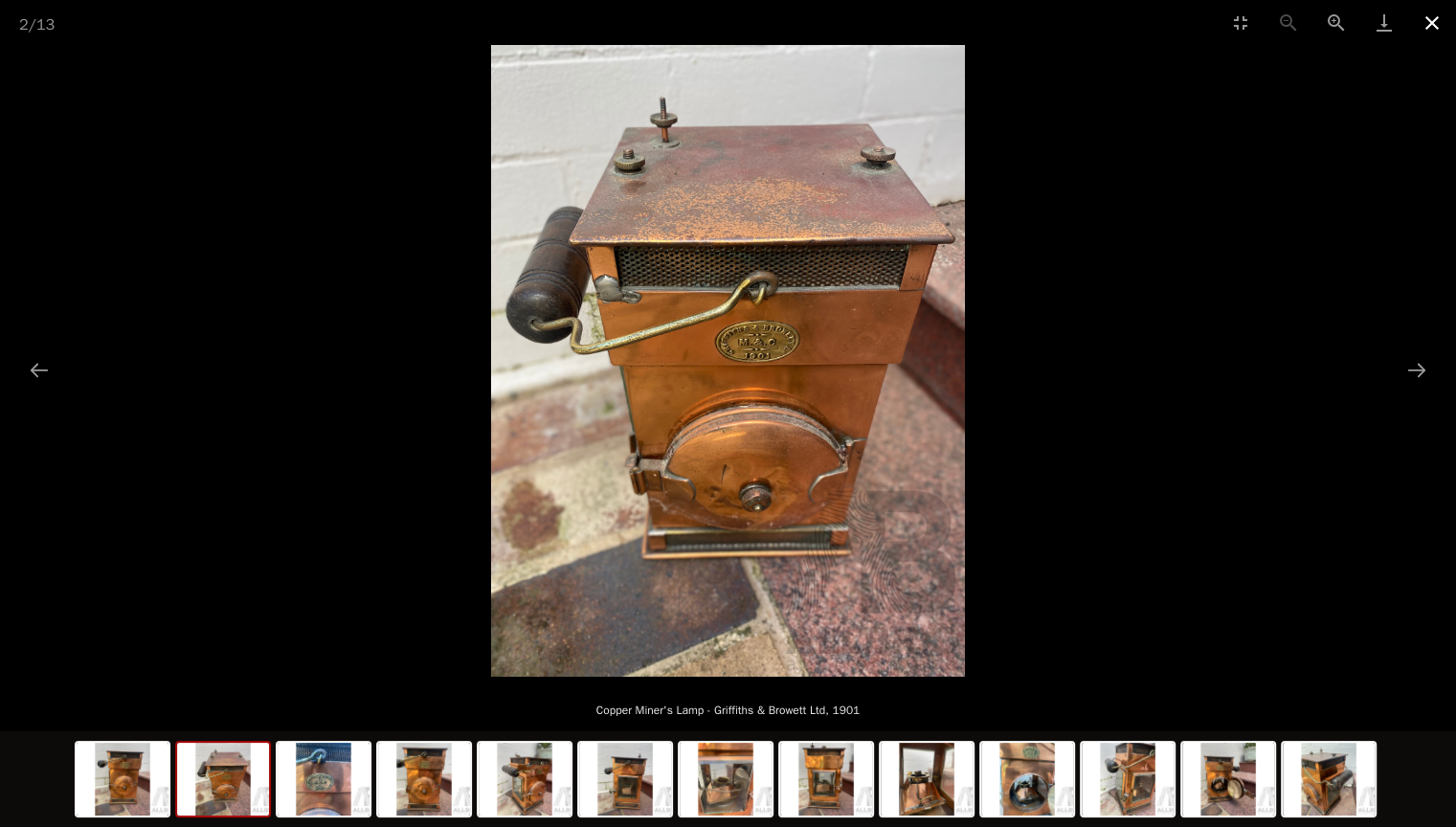 click at bounding box center [1432, 22] 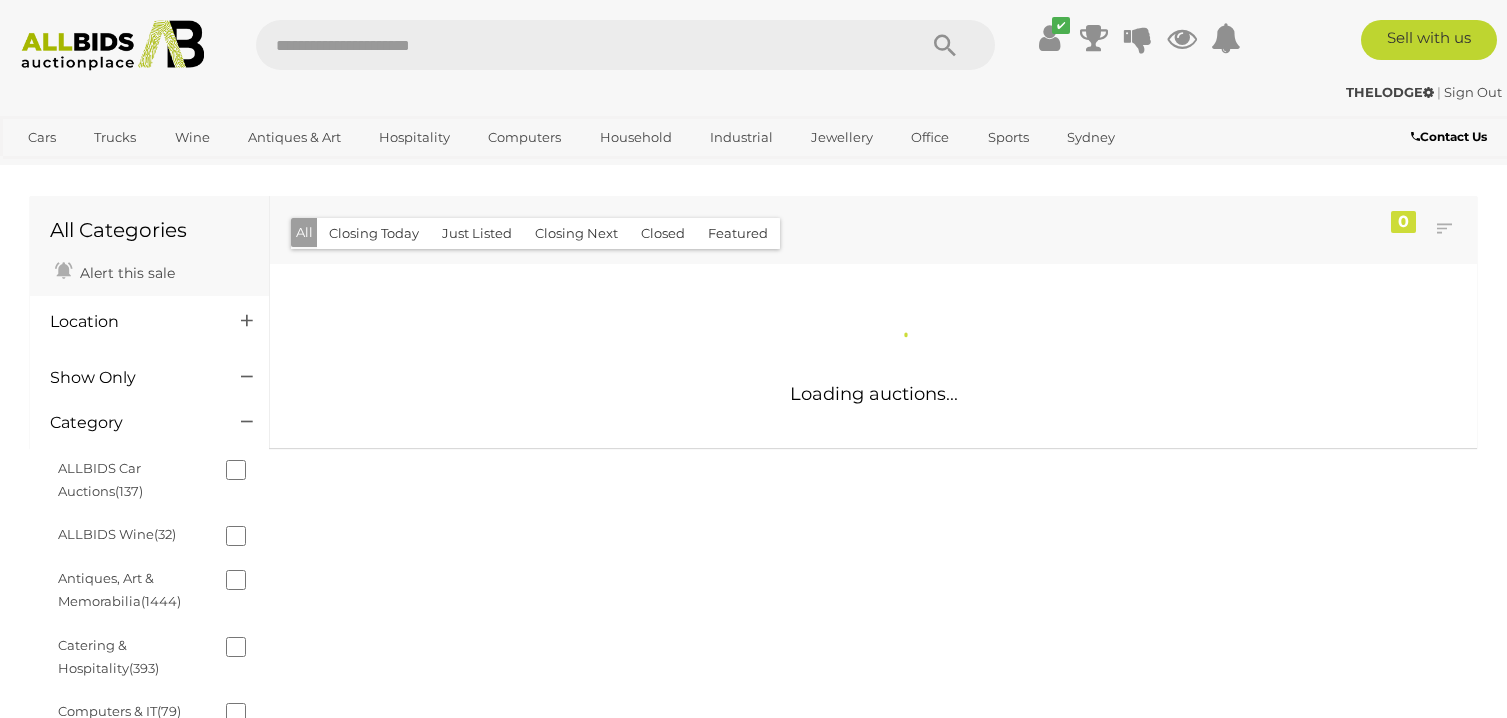 scroll, scrollTop: 97, scrollLeft: 0, axis: vertical 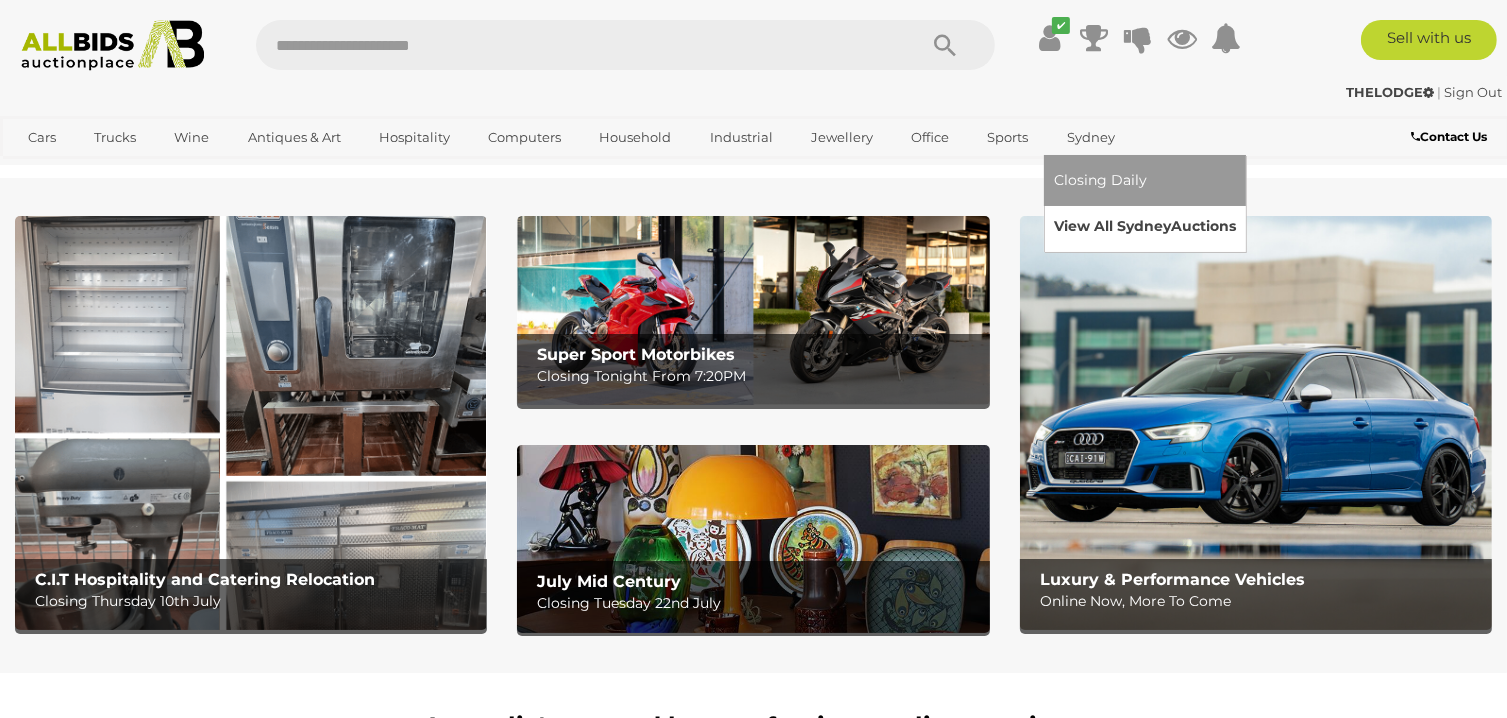 click on "View All [CITY] Auctions" at bounding box center (1145, 226) 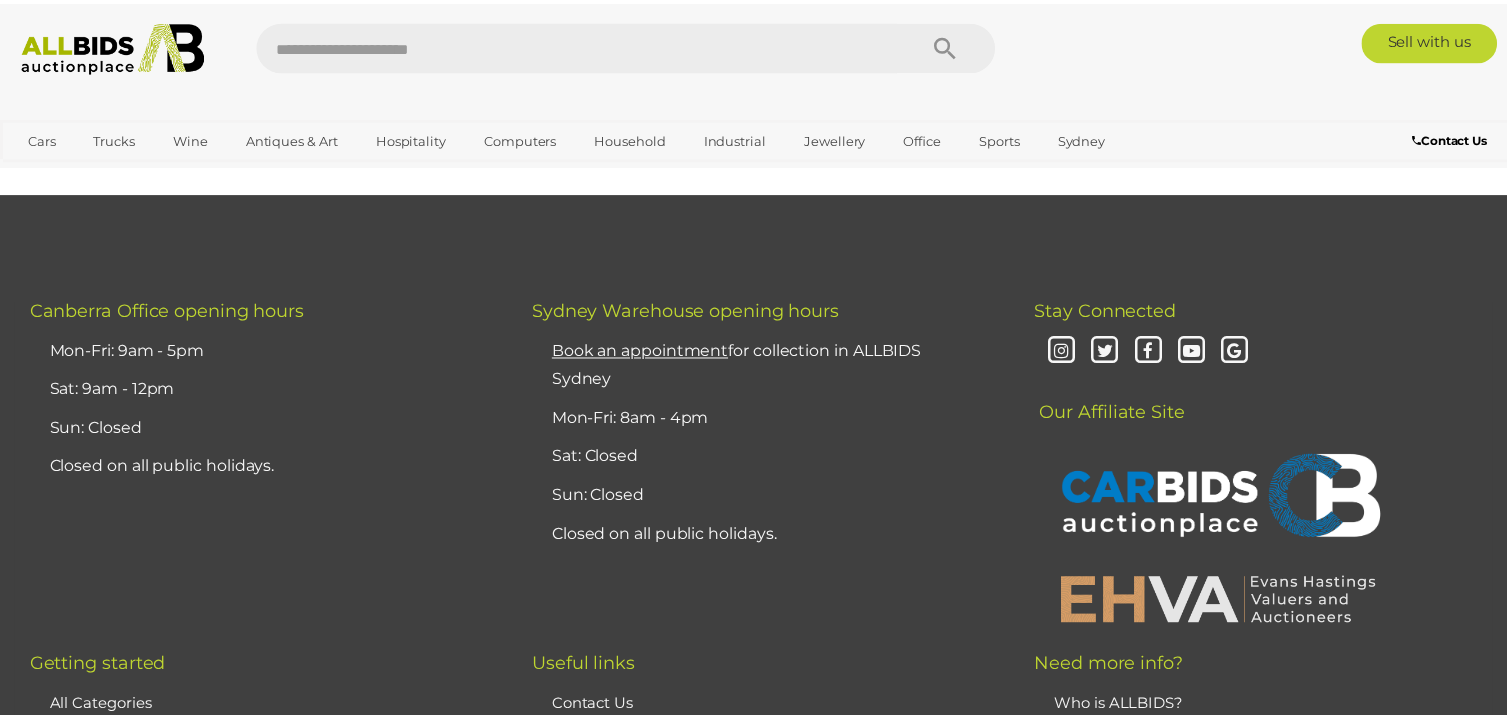 scroll, scrollTop: 0, scrollLeft: 0, axis: both 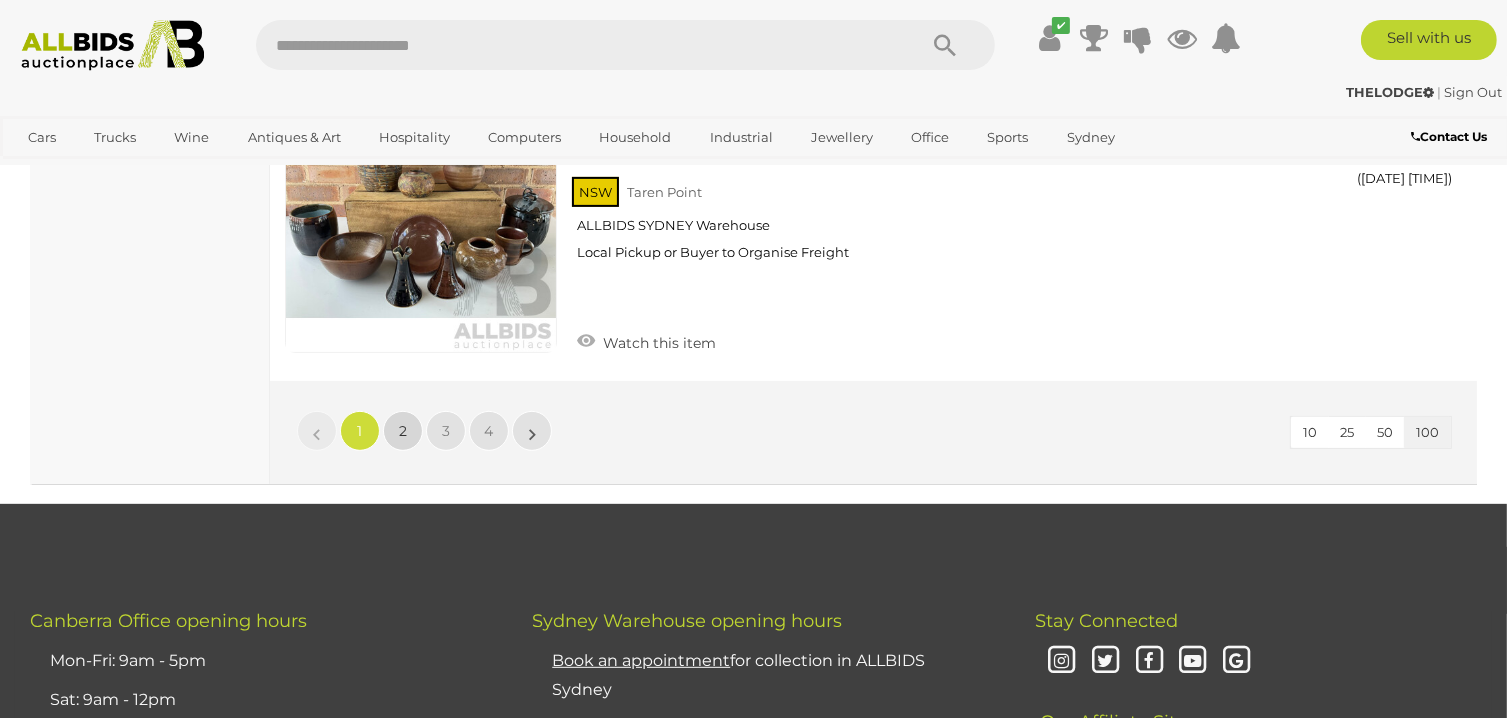 click on "2" at bounding box center [360, 431] 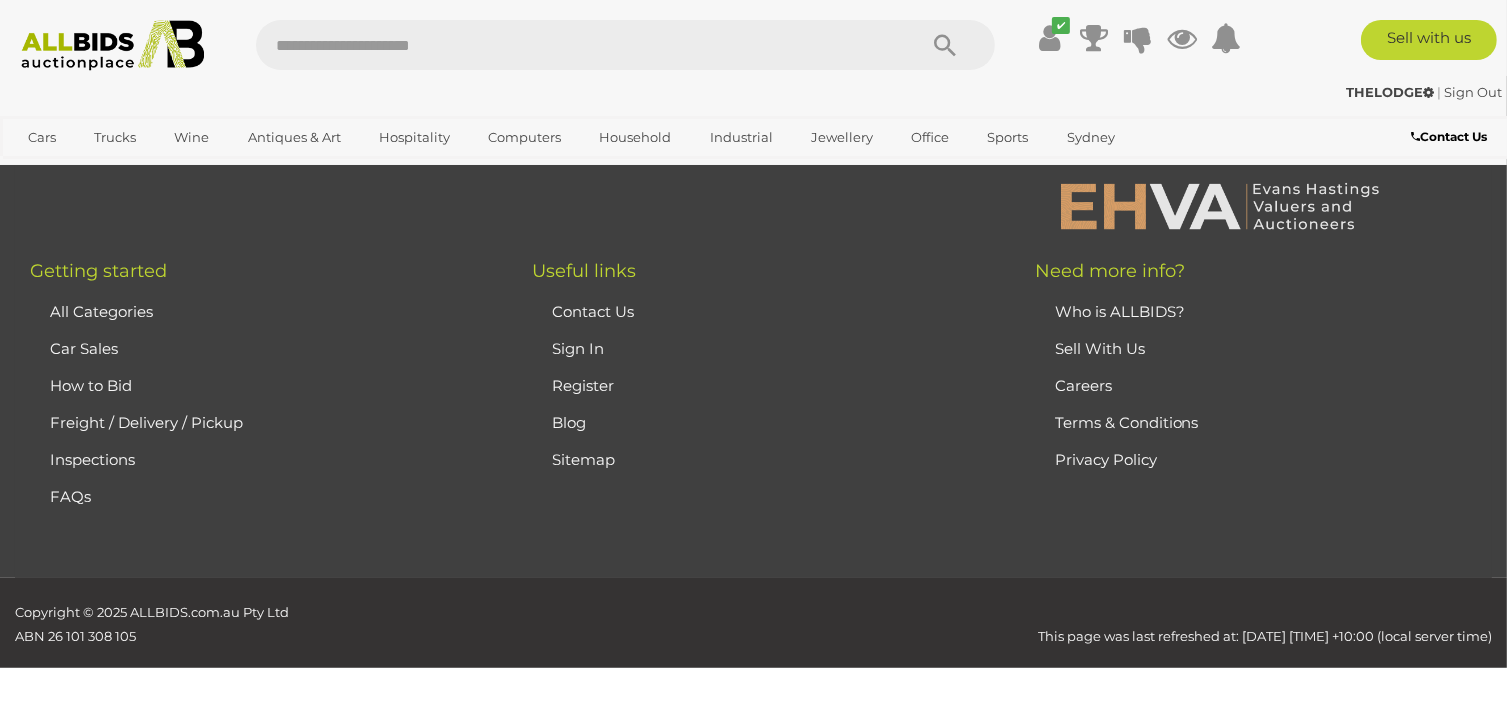 scroll, scrollTop: 97, scrollLeft: 0, axis: vertical 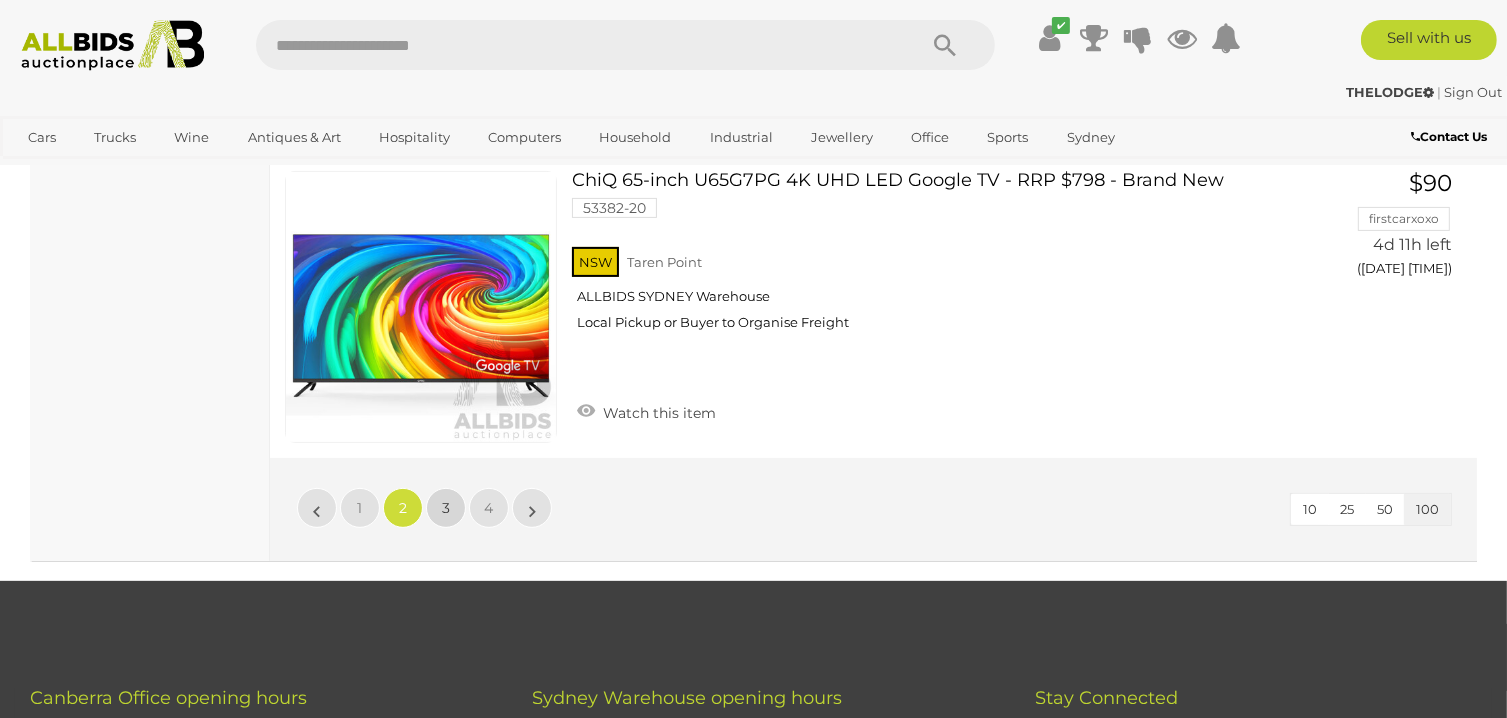 drag, startPoint x: 448, startPoint y: 449, endPoint x: 458, endPoint y: 436, distance: 16.40122 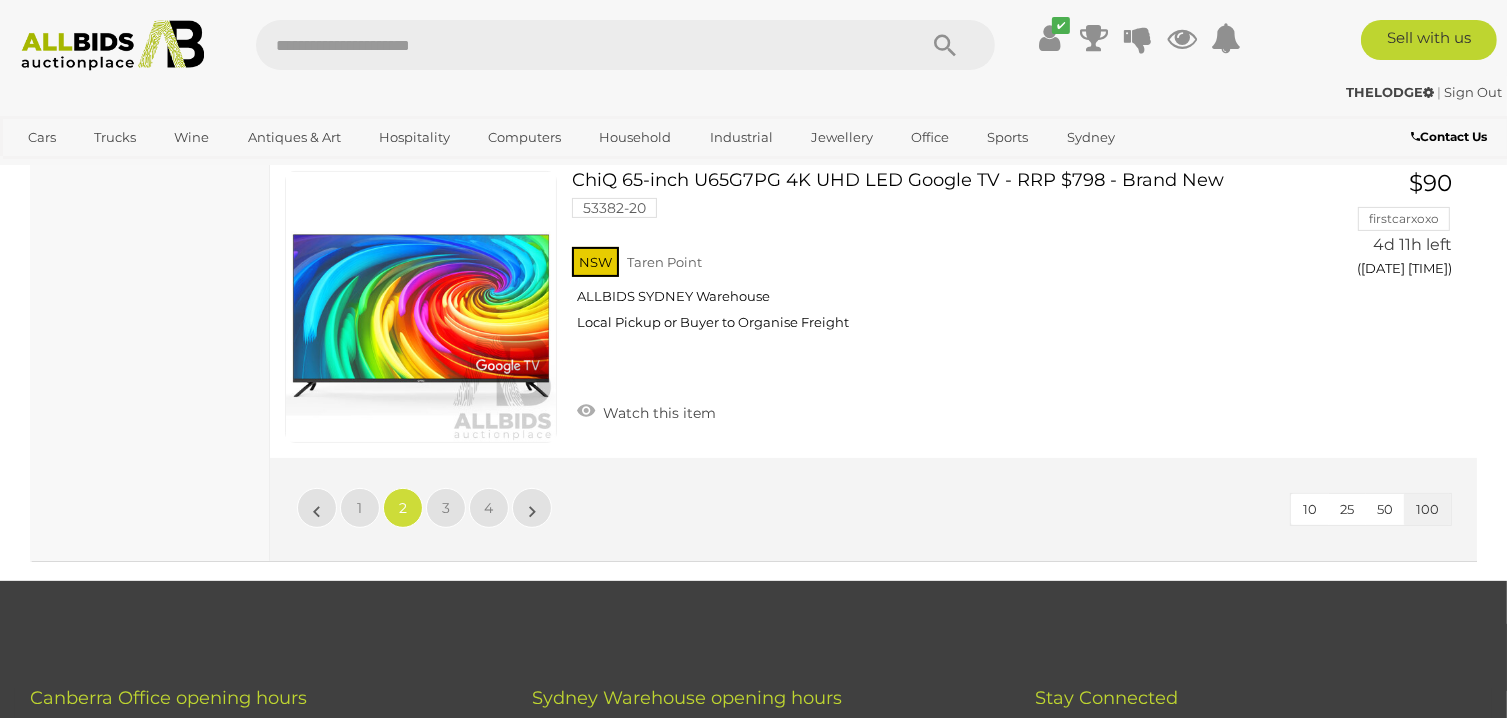 scroll, scrollTop: 97, scrollLeft: 0, axis: vertical 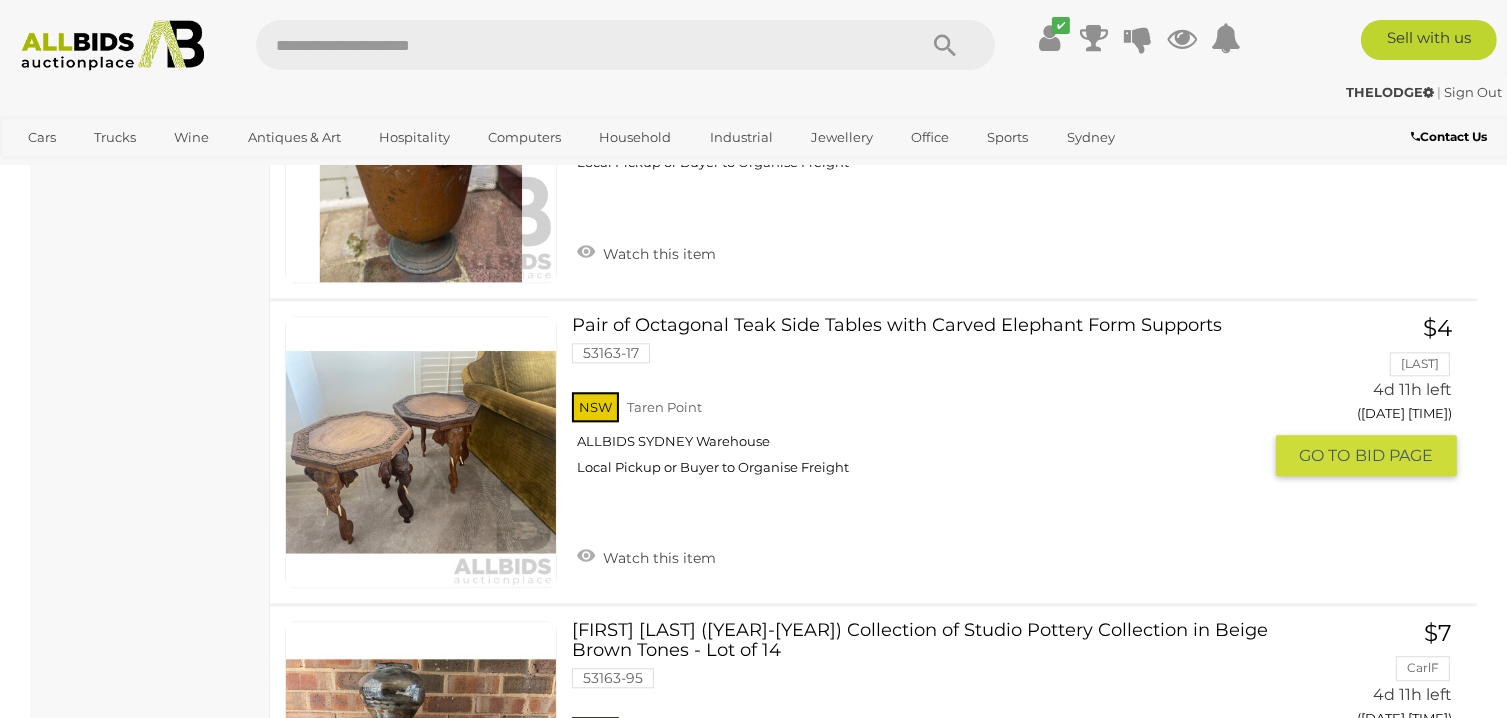 click at bounding box center [421, 452] 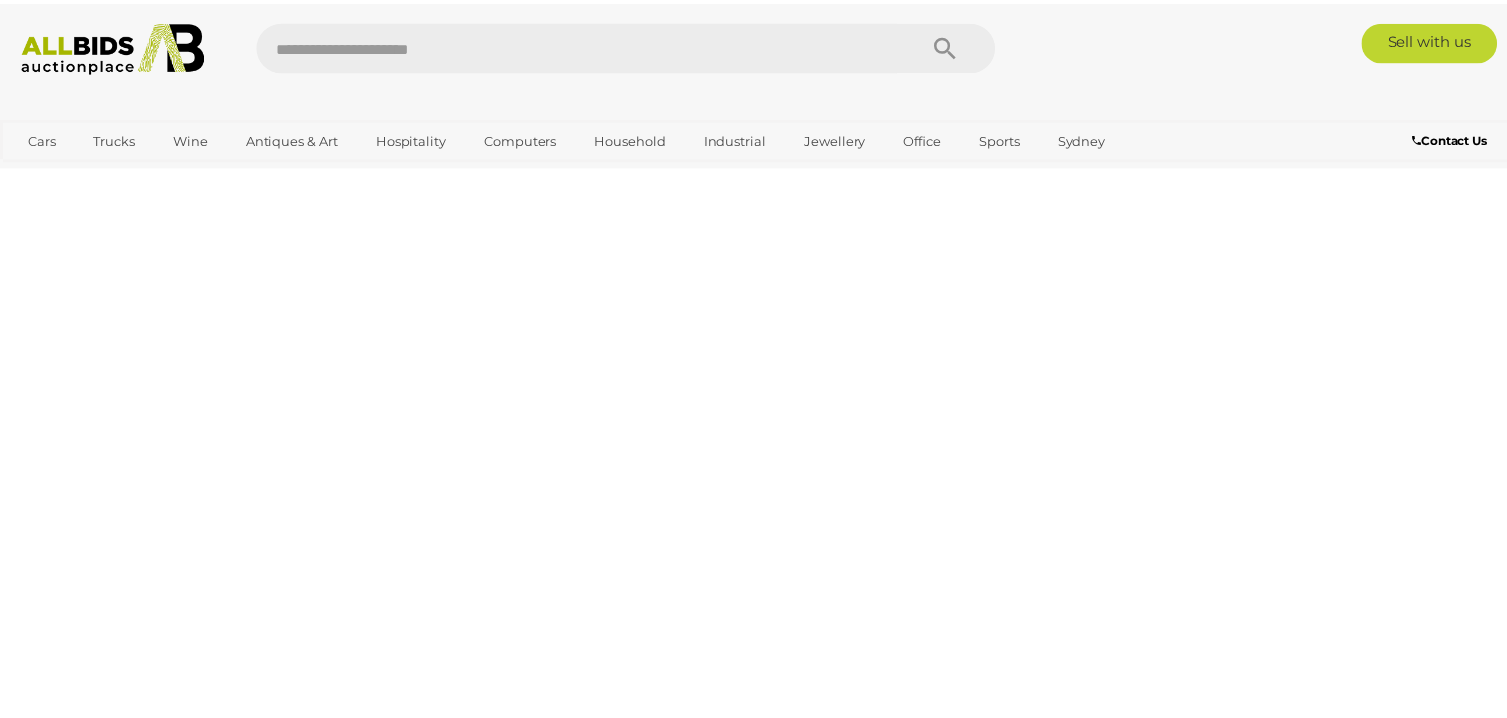 scroll, scrollTop: 0, scrollLeft: 0, axis: both 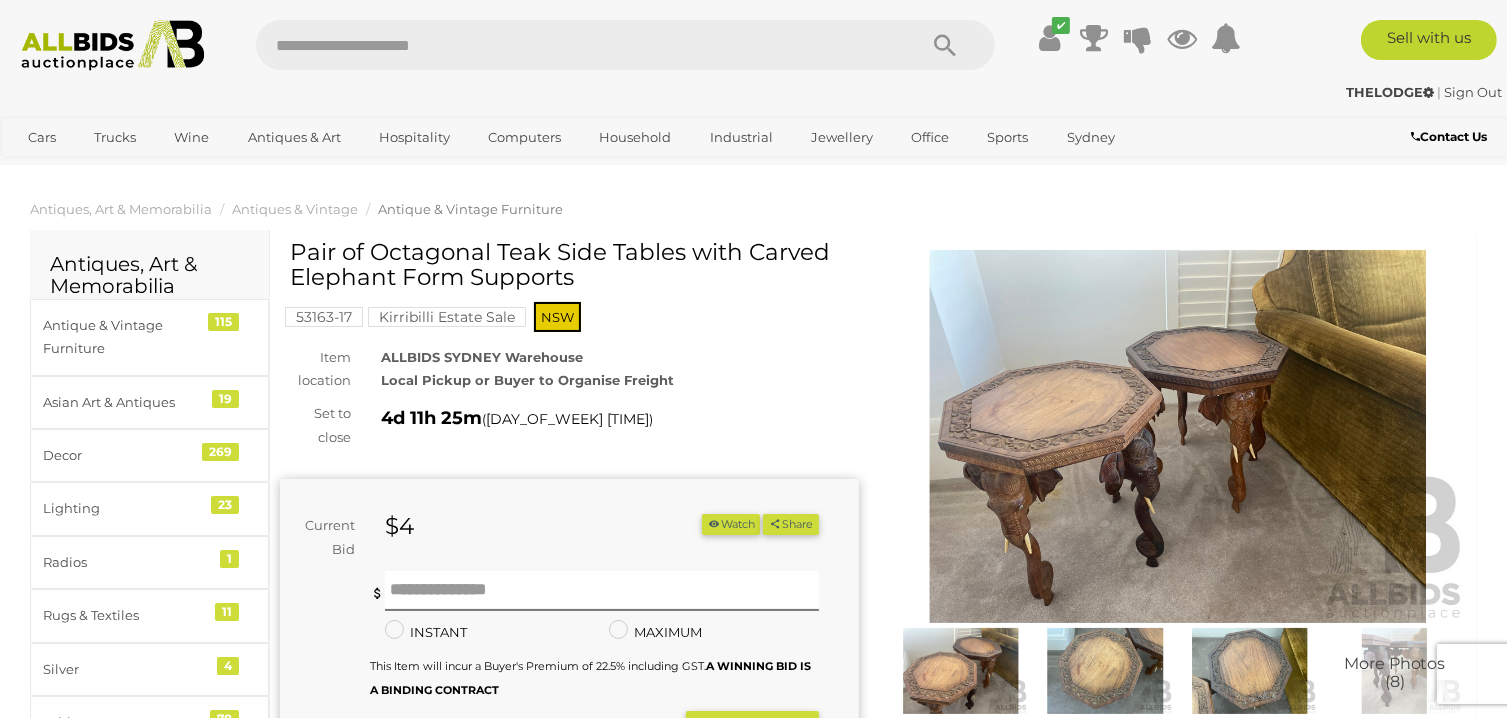 click at bounding box center (1178, 436) 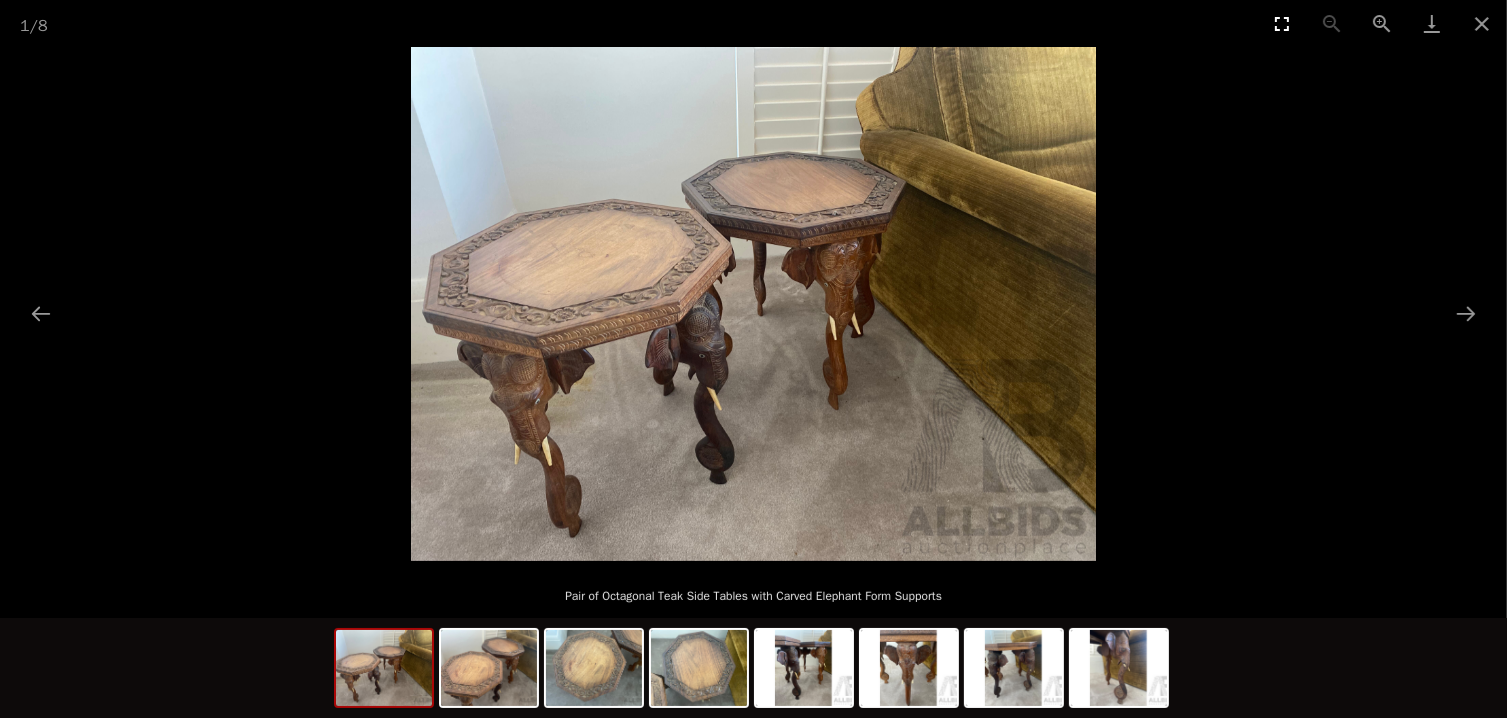 click at bounding box center (1282, 23) 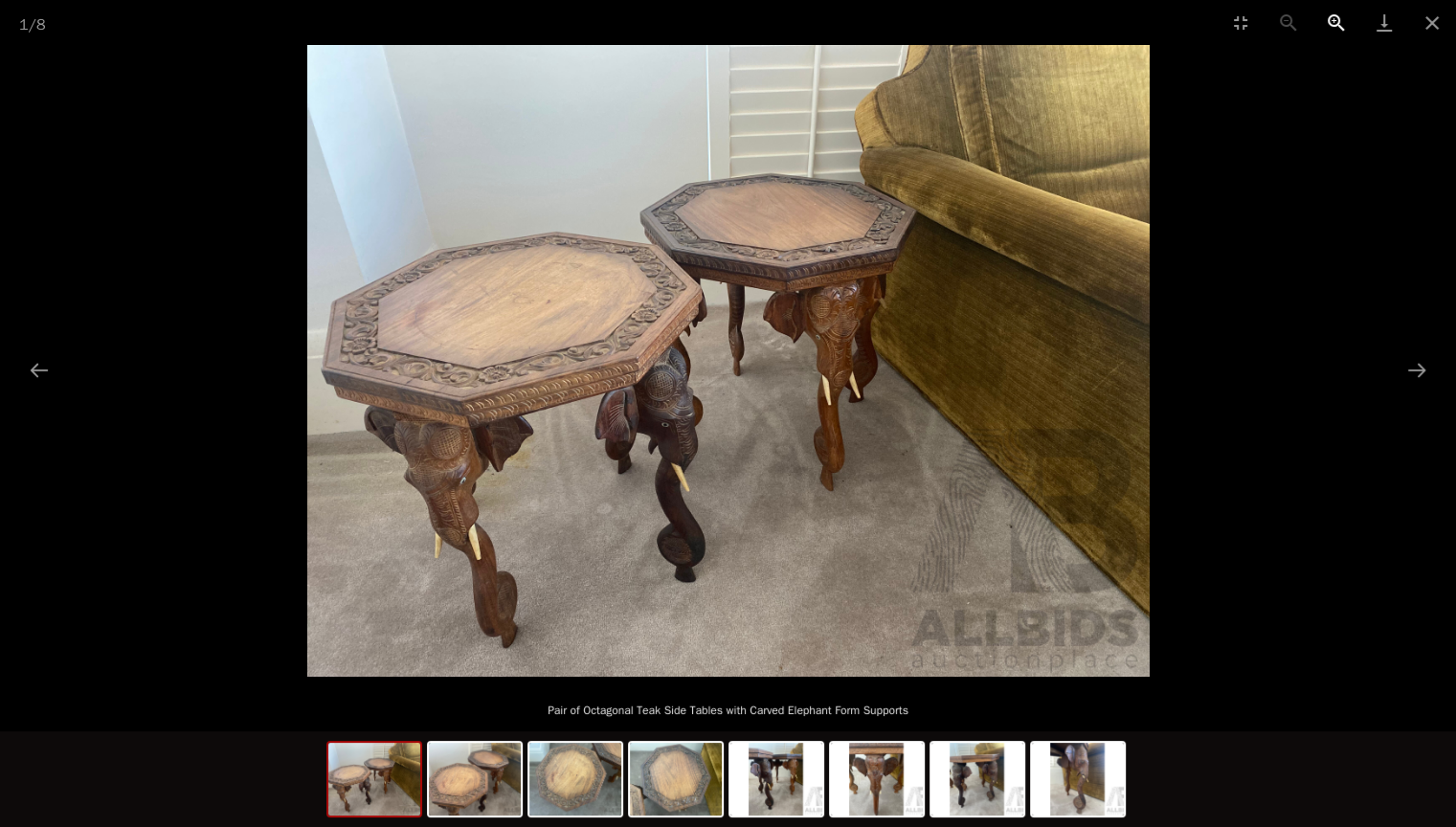 click at bounding box center [1336, 22] 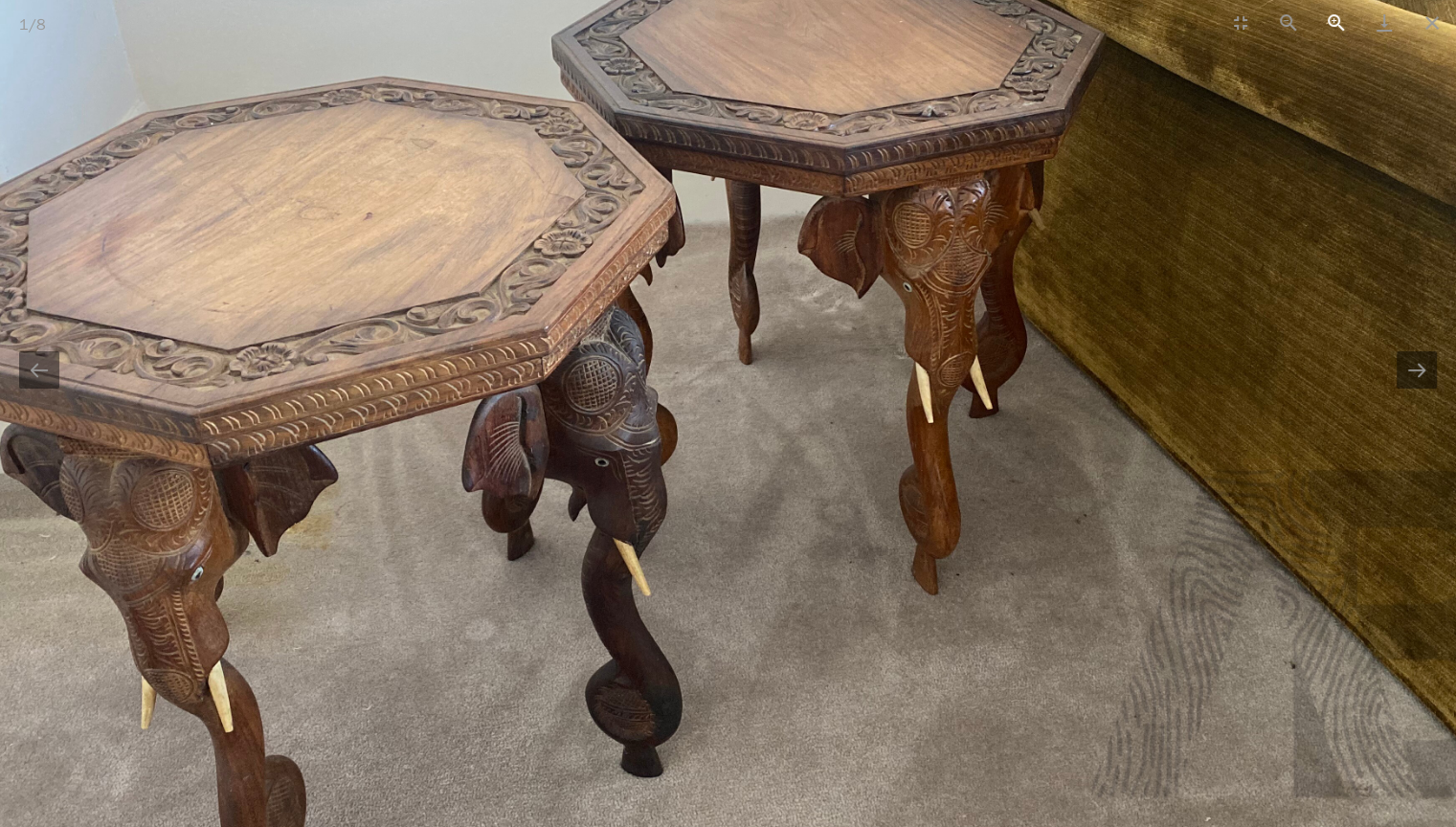 click at bounding box center (1336, 22) 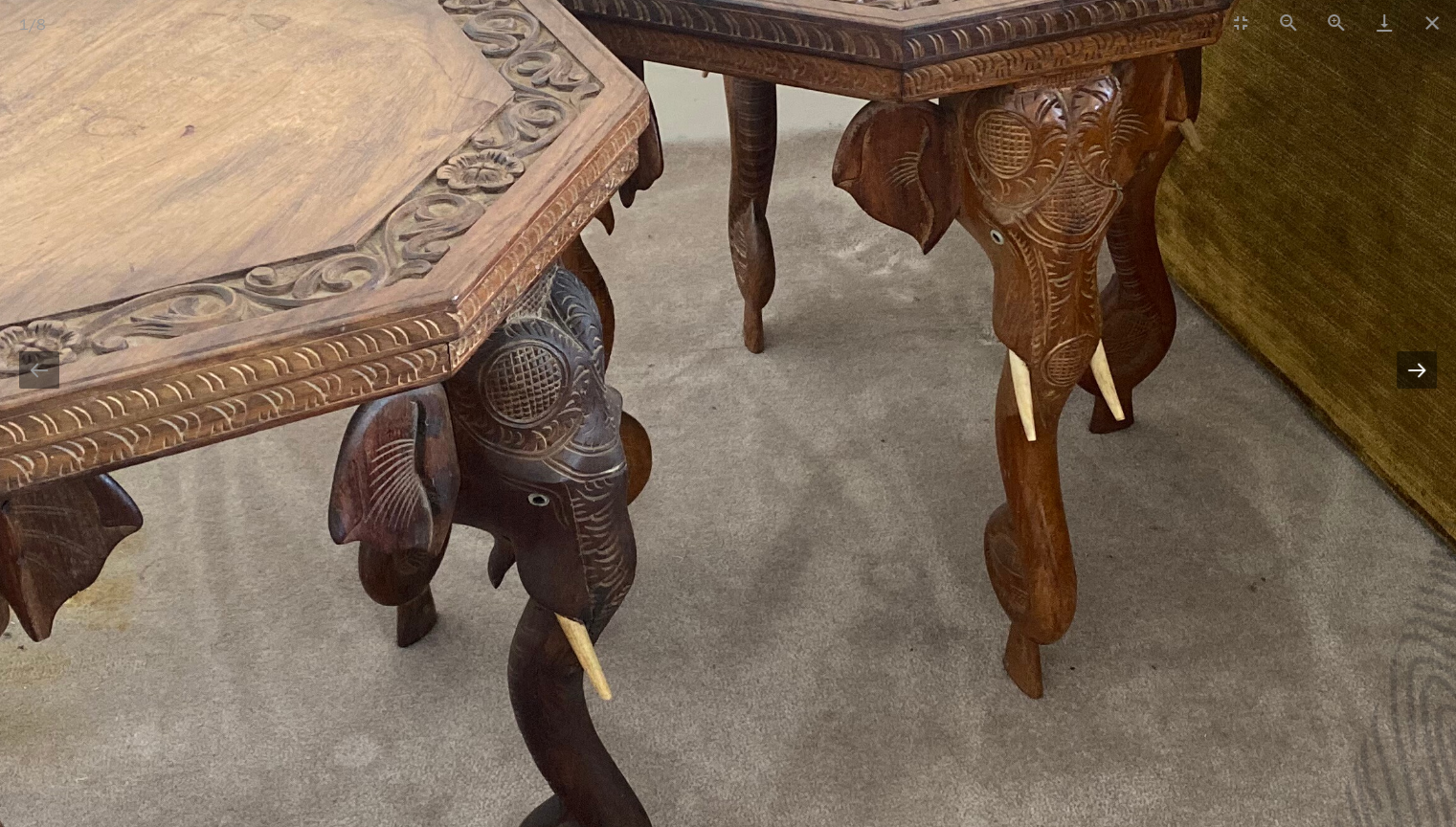 click at bounding box center [1417, 369] 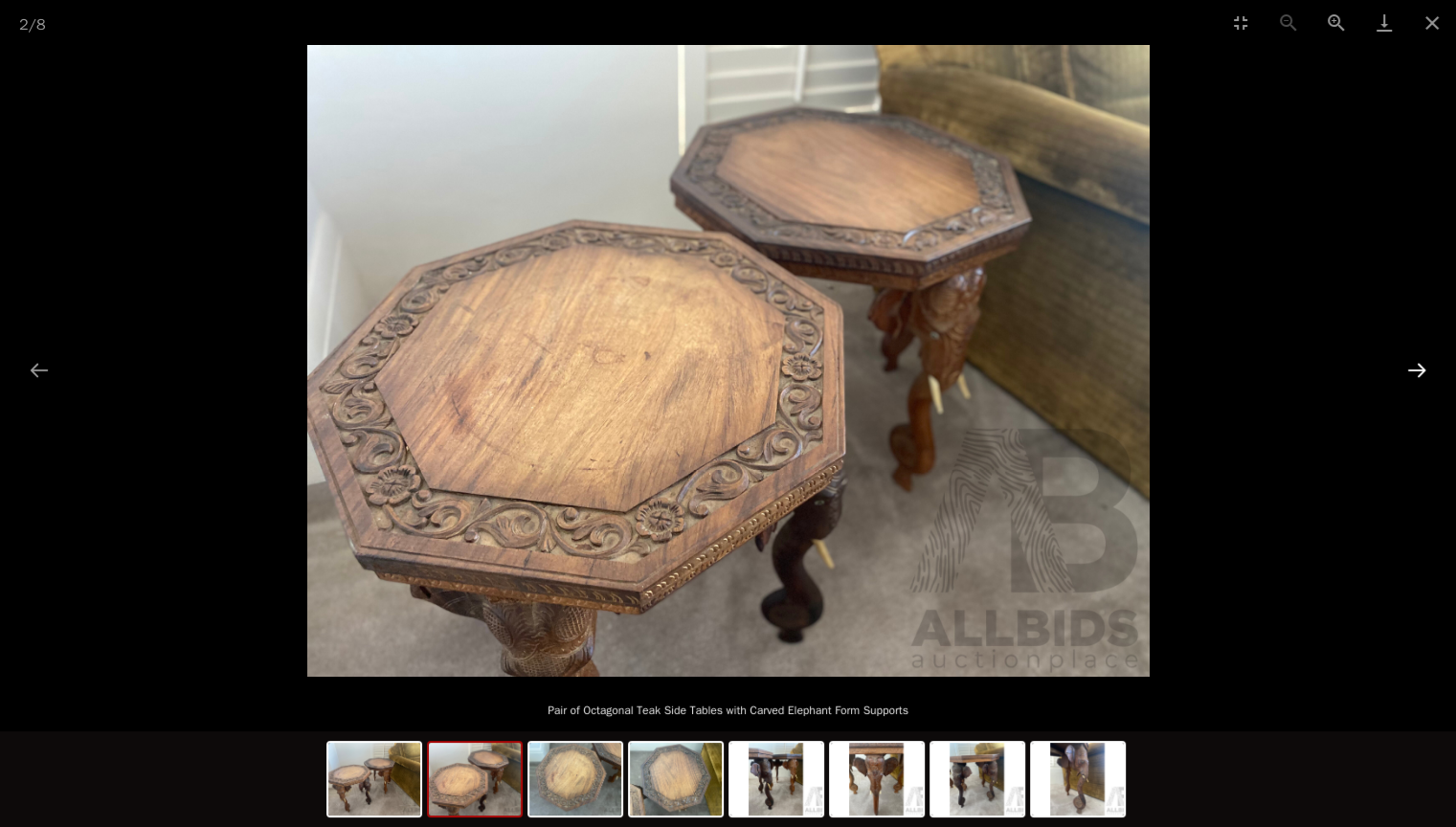click at bounding box center [1417, 369] 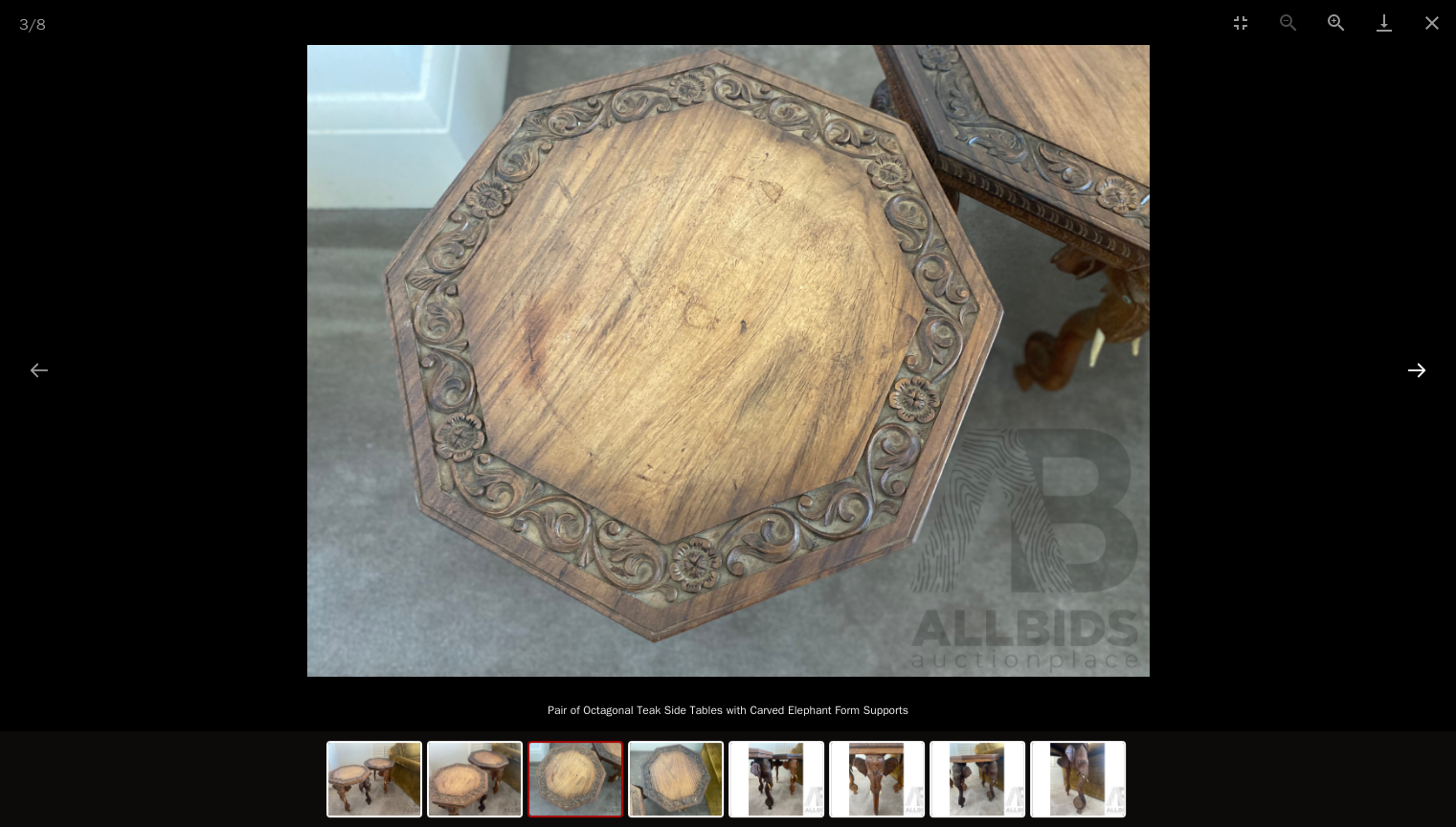 click at bounding box center [1417, 369] 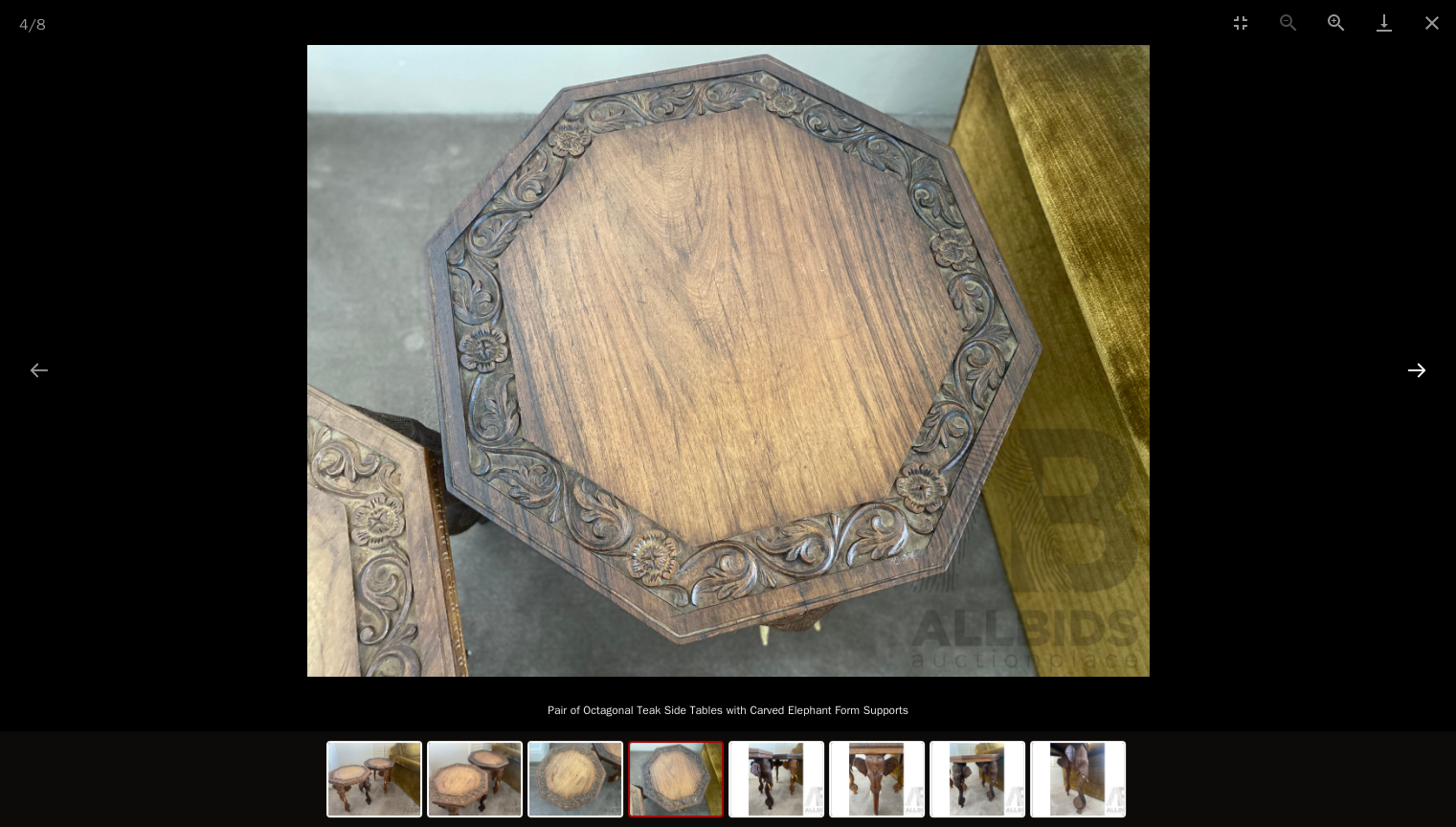 click at bounding box center [1417, 369] 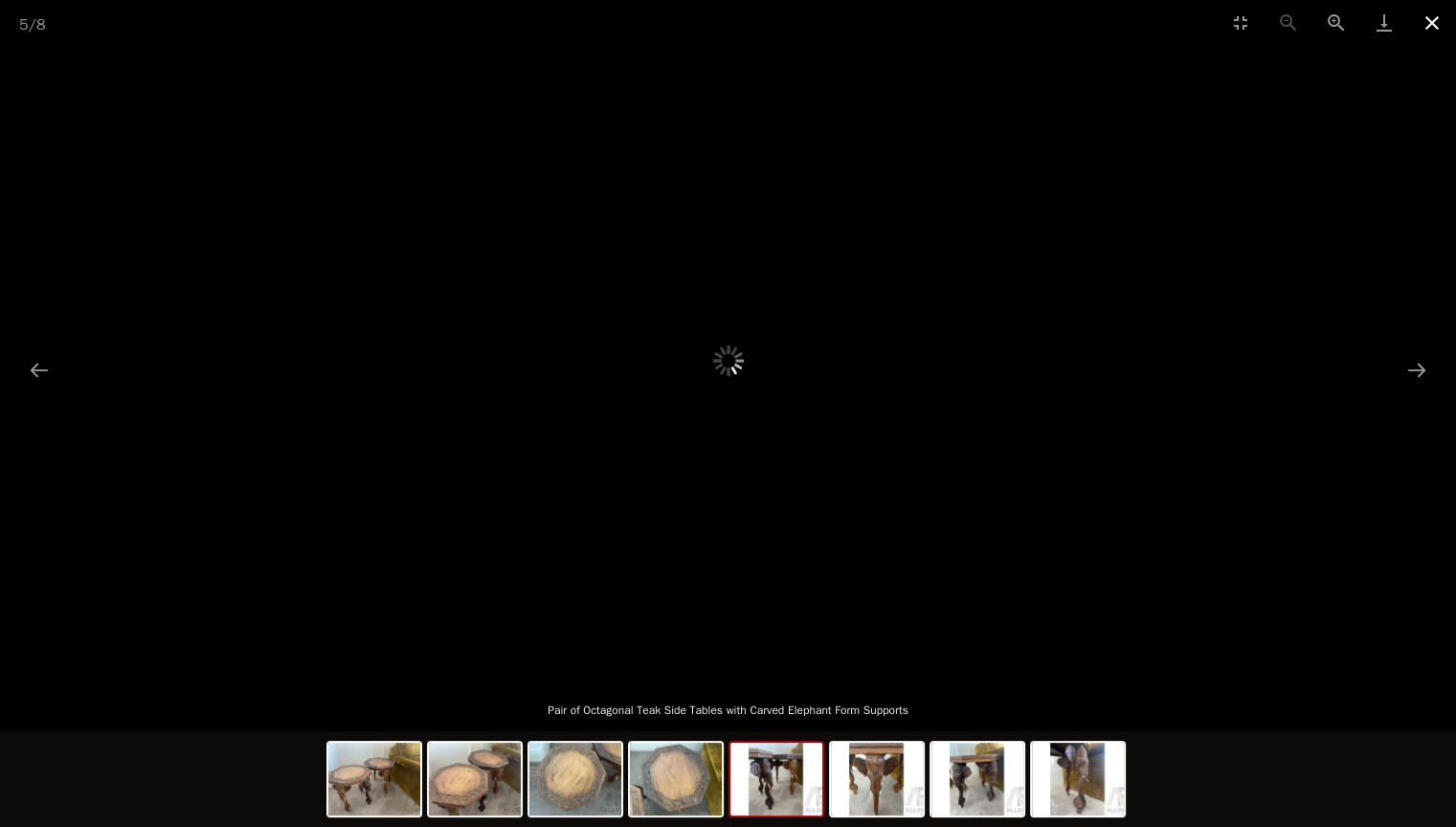 click at bounding box center [1432, 22] 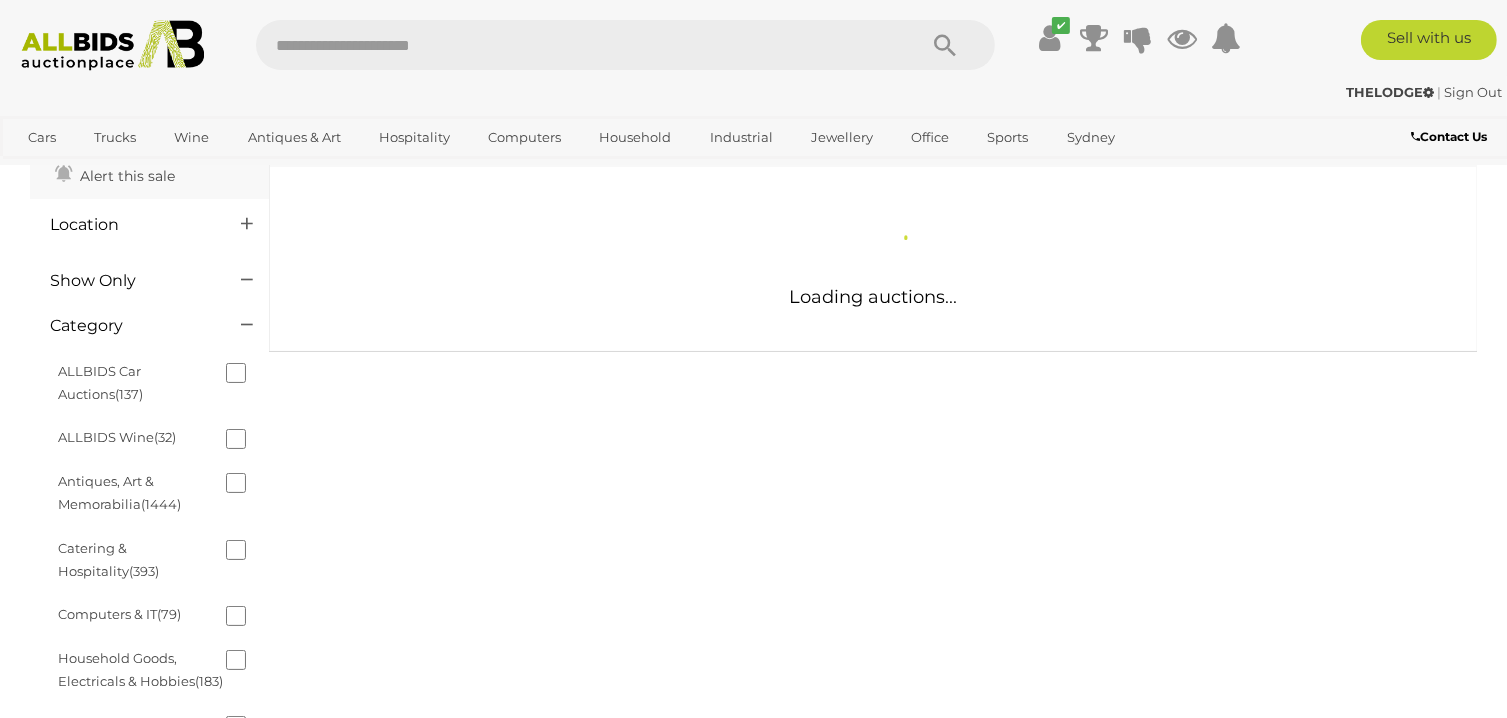 scroll, scrollTop: 97, scrollLeft: 0, axis: vertical 